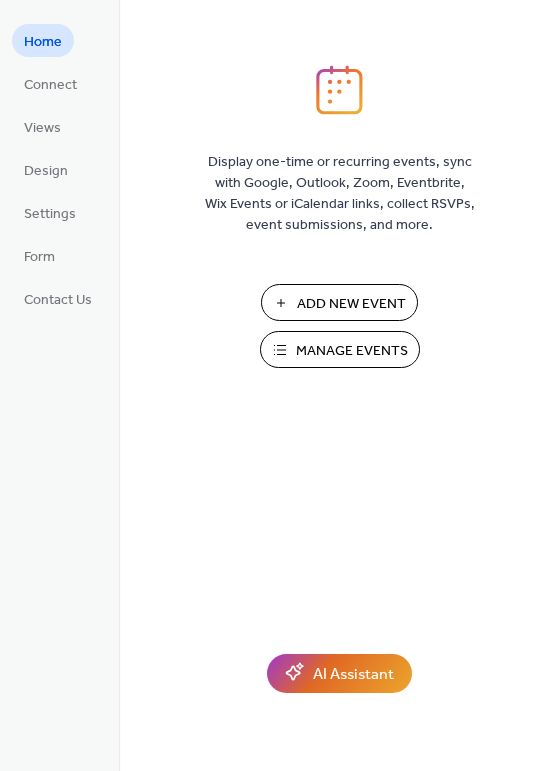 scroll, scrollTop: 0, scrollLeft: 0, axis: both 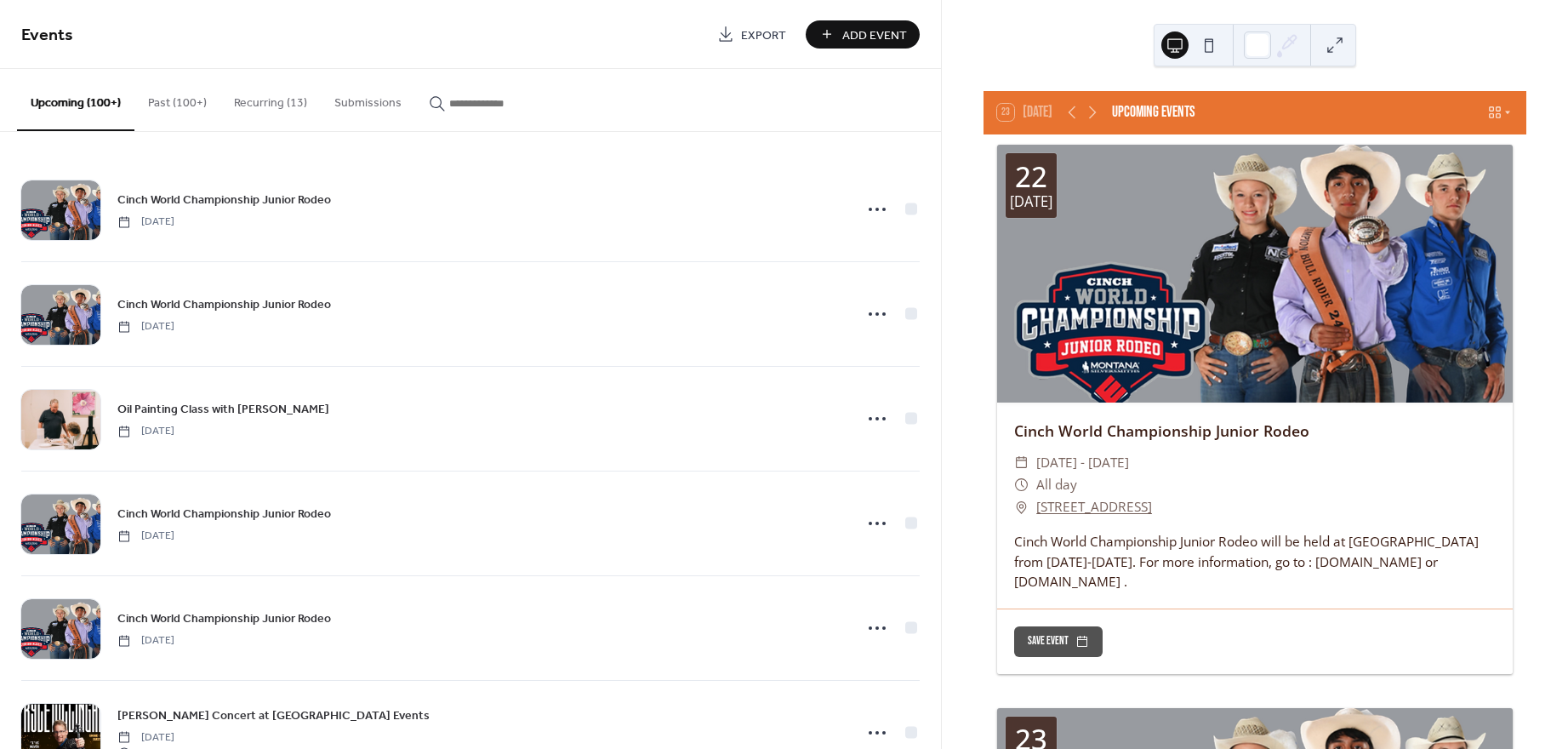 click on "Add Event" at bounding box center [875, 35] 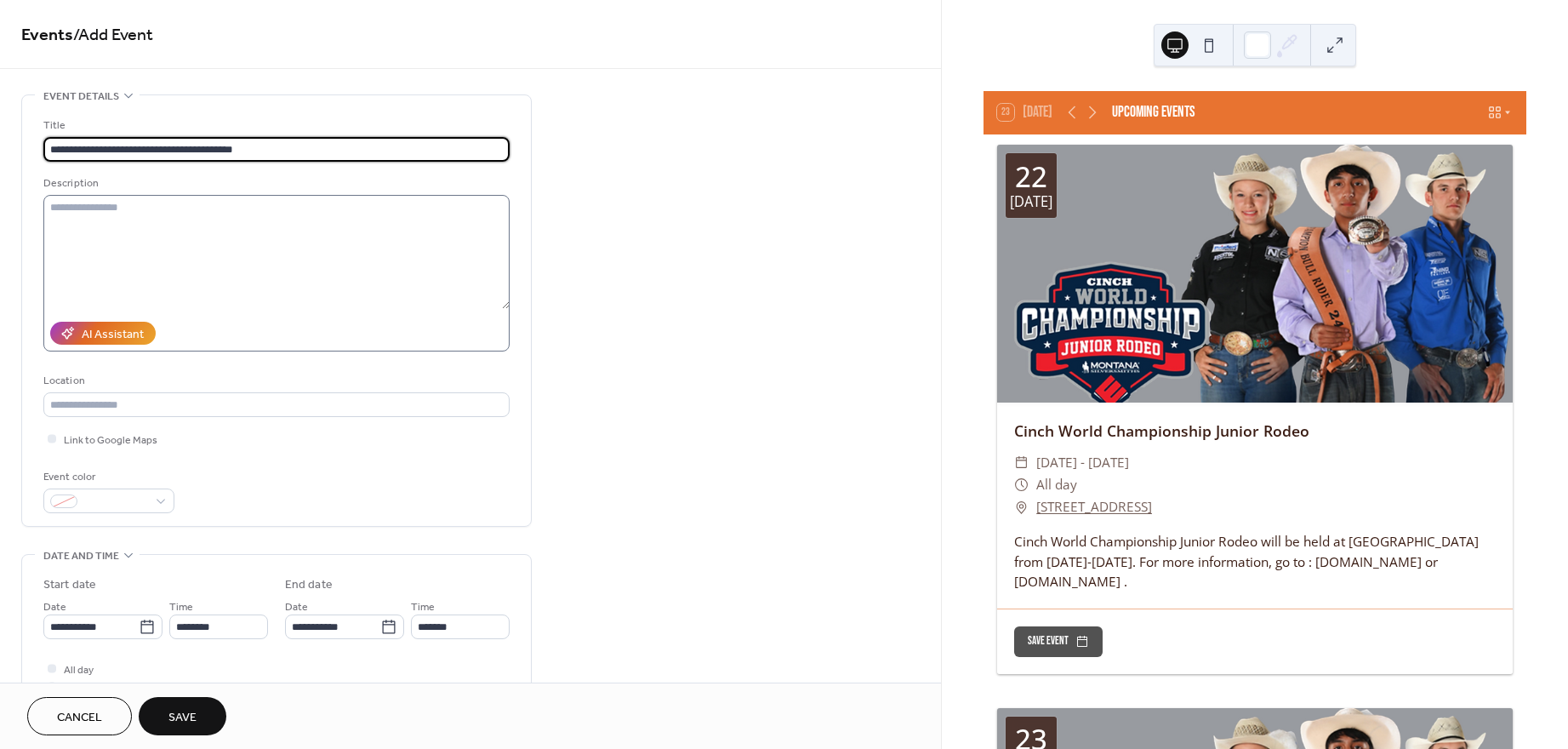 type on "**********" 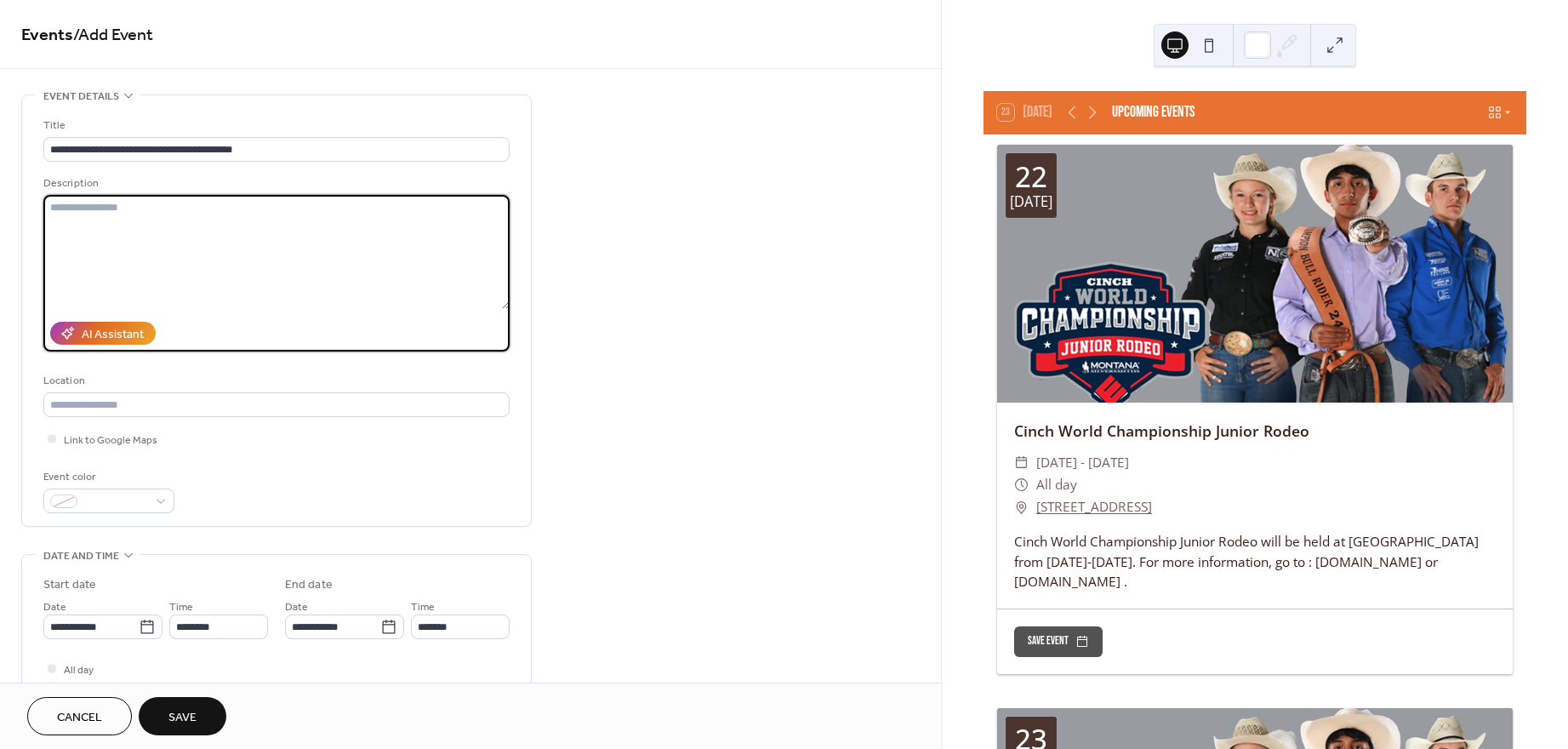 click at bounding box center [277, 252] 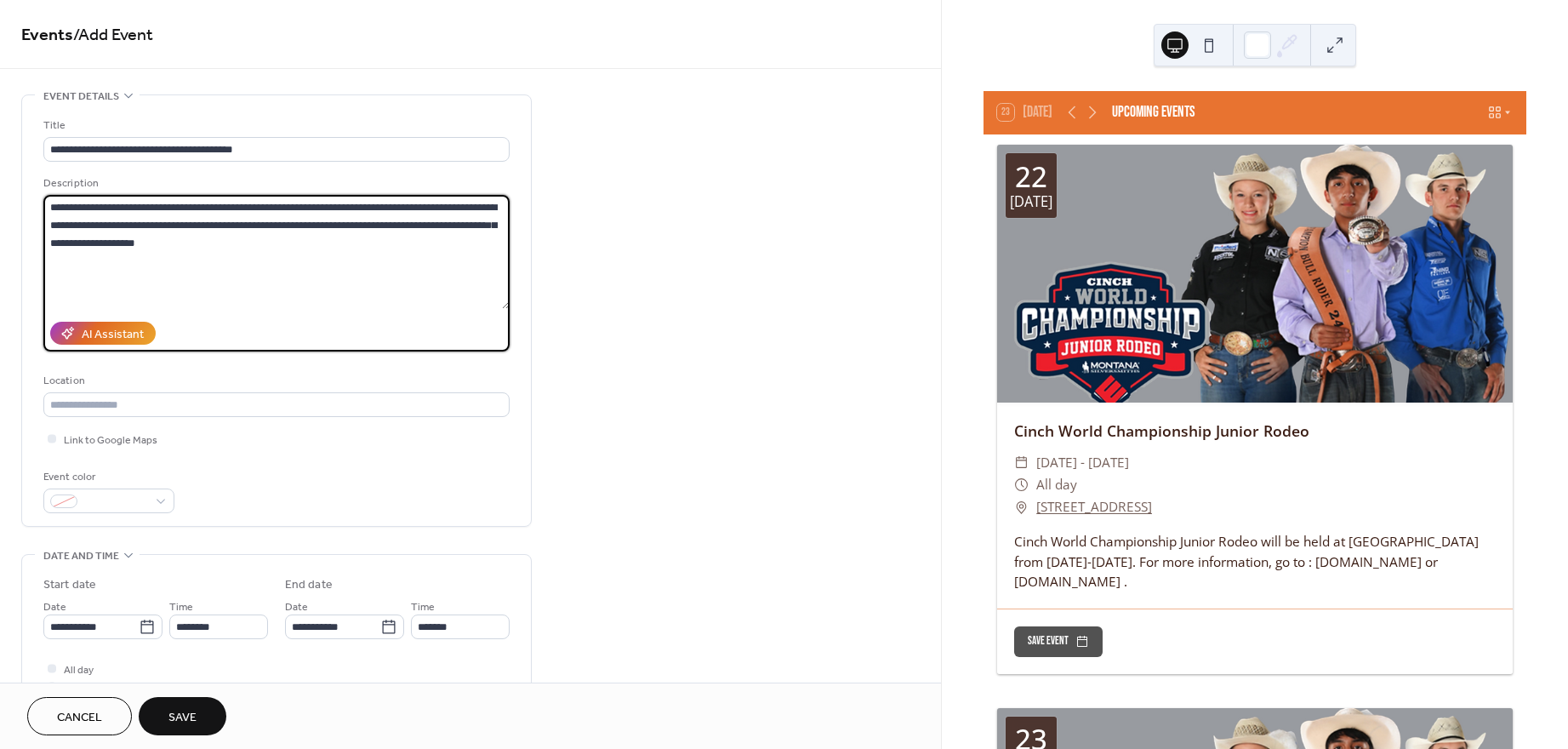 click on "**********" at bounding box center (277, 252) 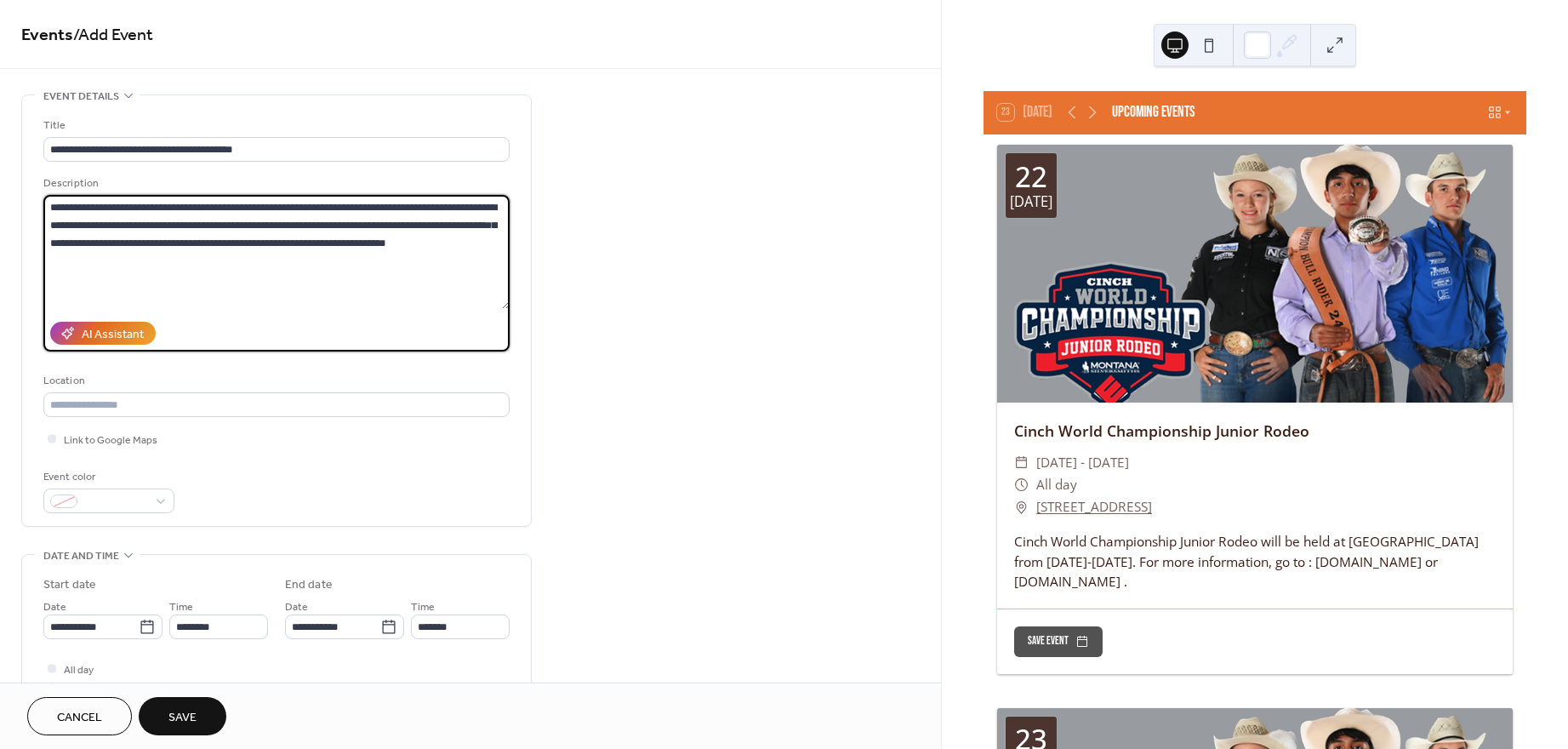 click on "**********" at bounding box center (277, 252) 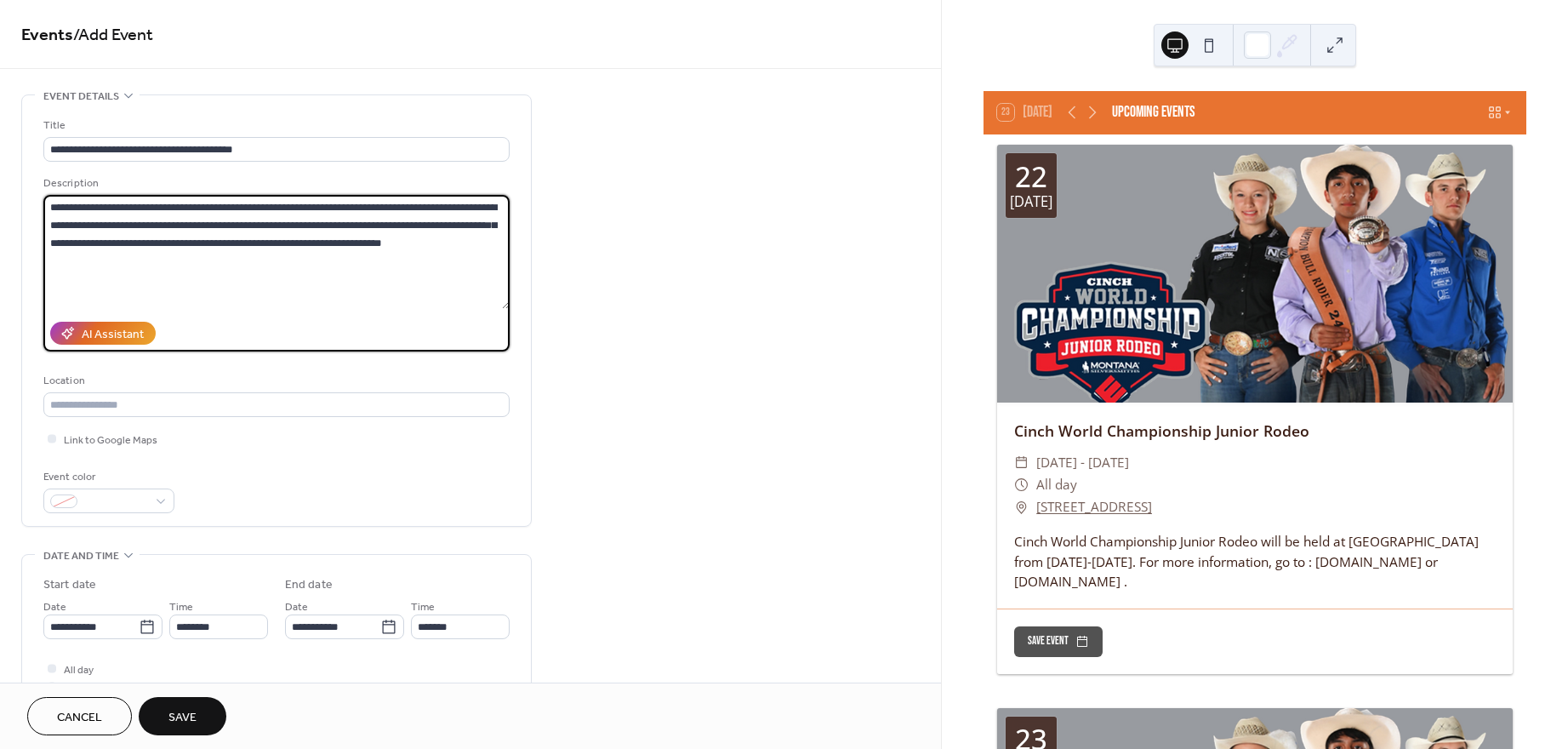 click on "**********" at bounding box center [277, 252] 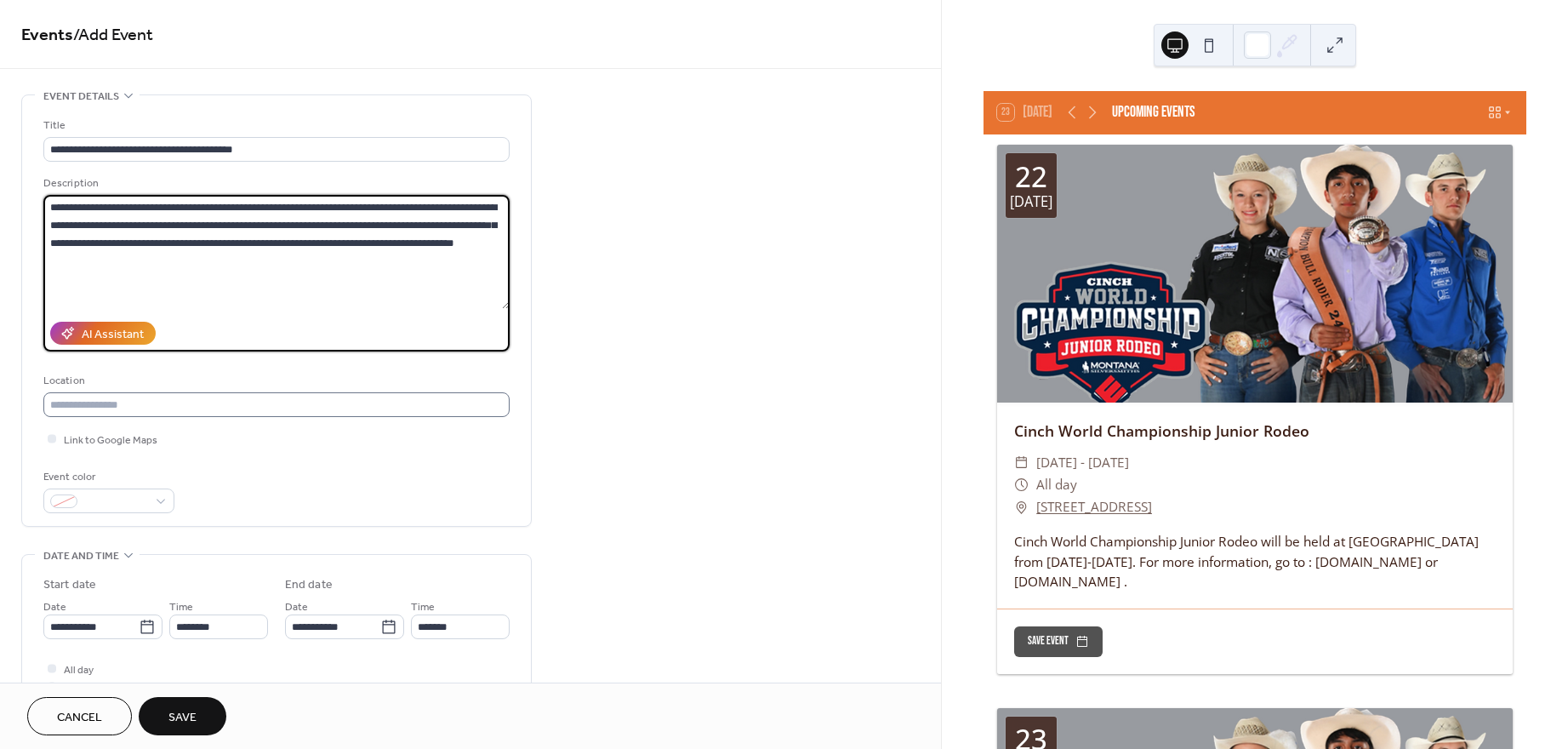 type on "**********" 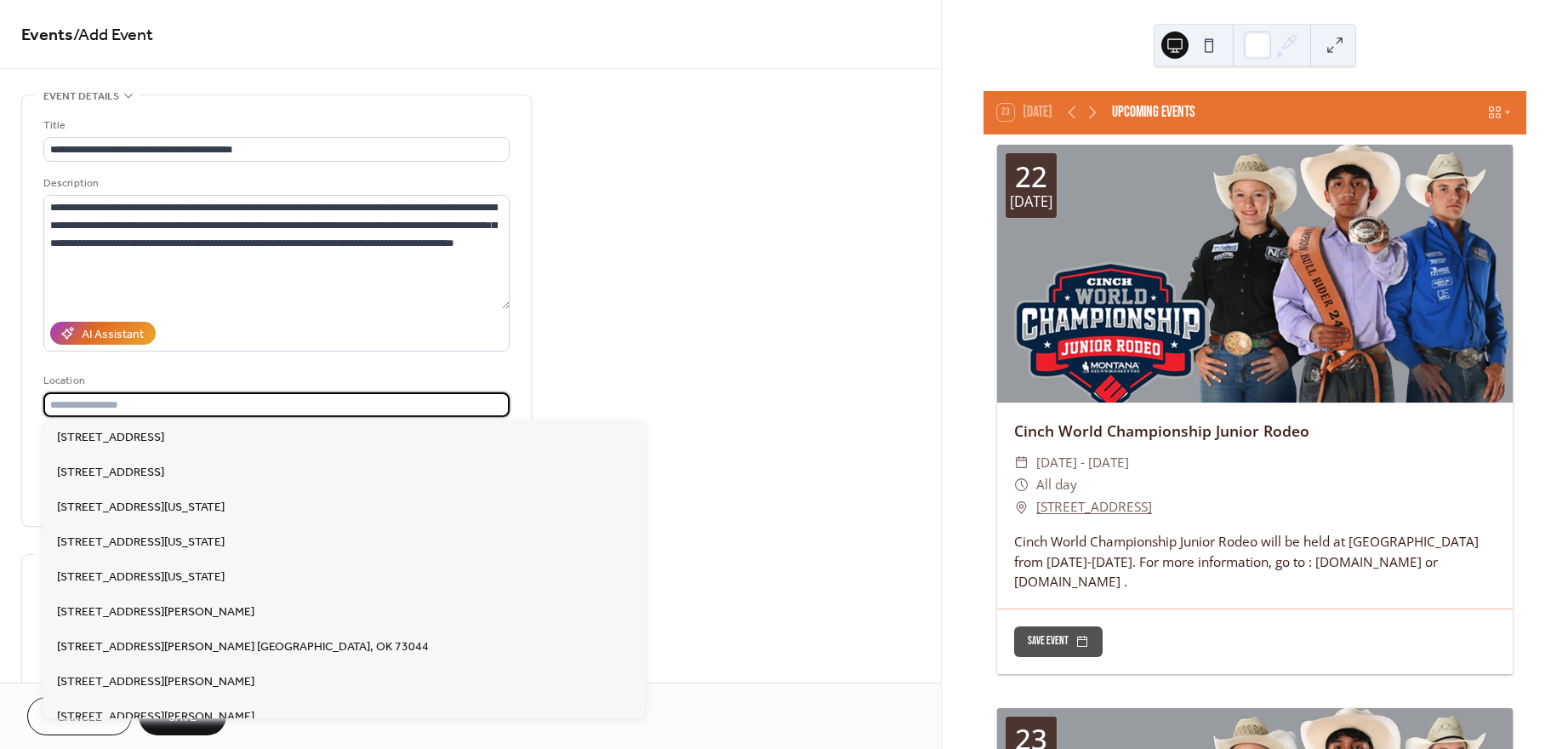 click at bounding box center [277, 404] 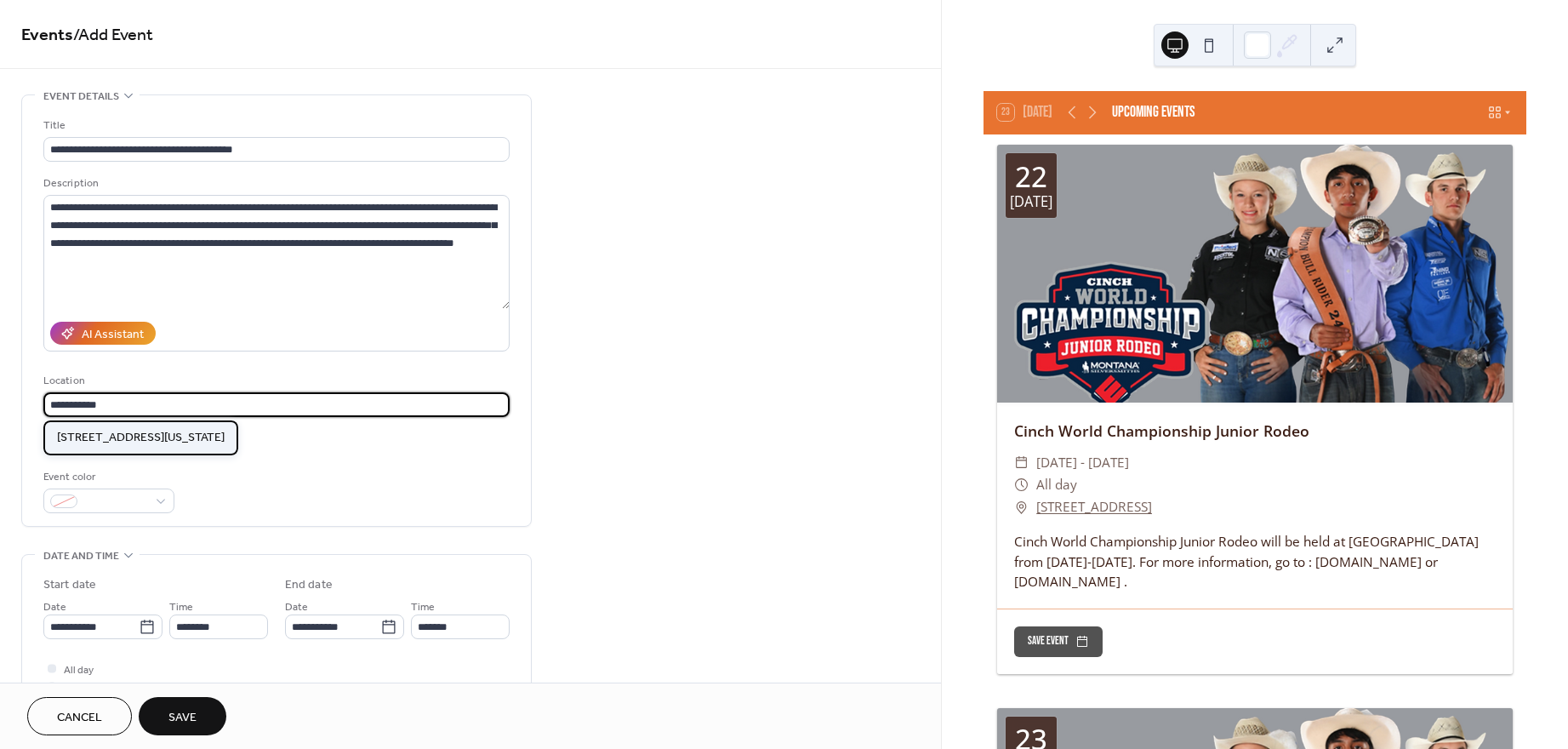 click on "2001 W Oklahoma Ave, Guthrie, OK 73044" at bounding box center (140, 437) 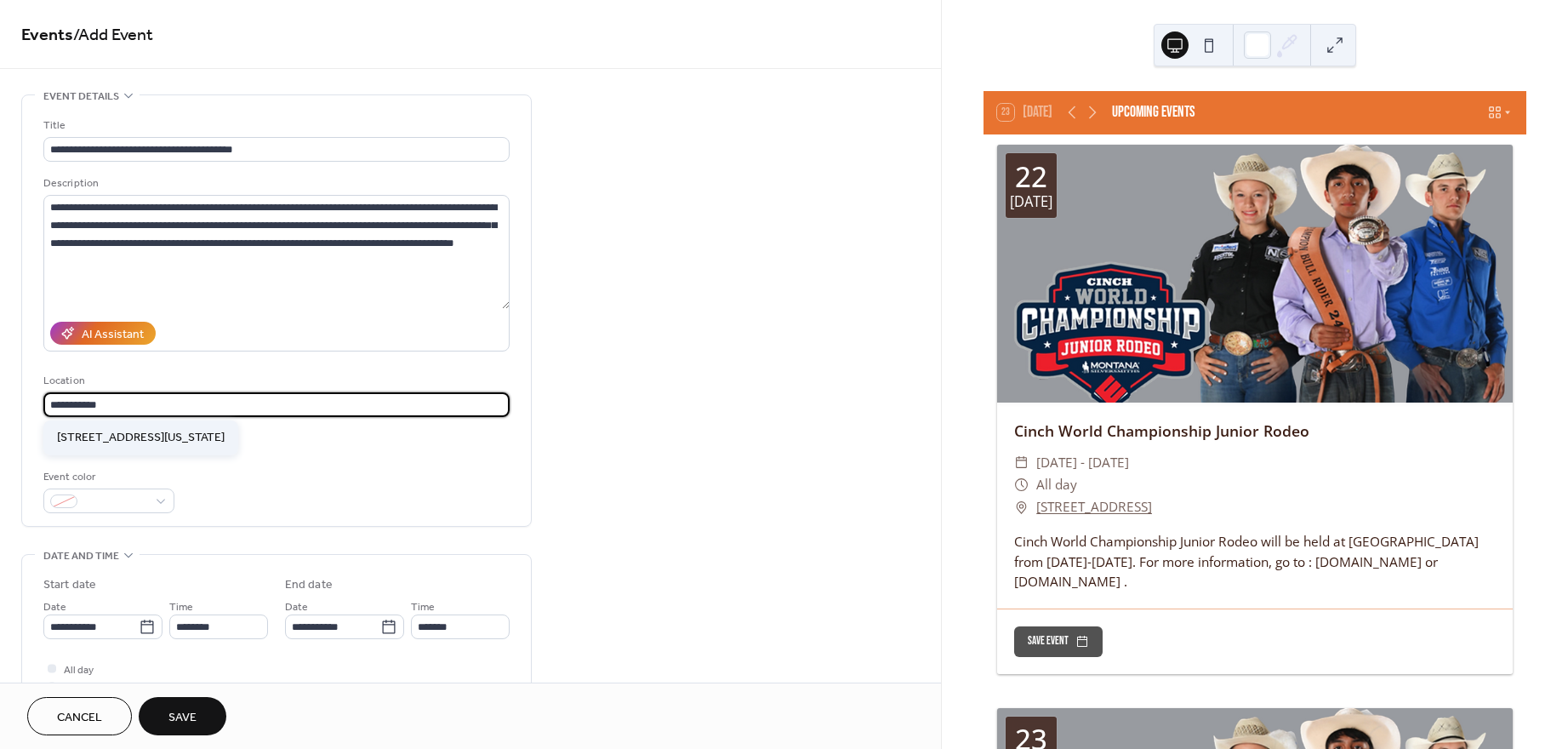type on "**********" 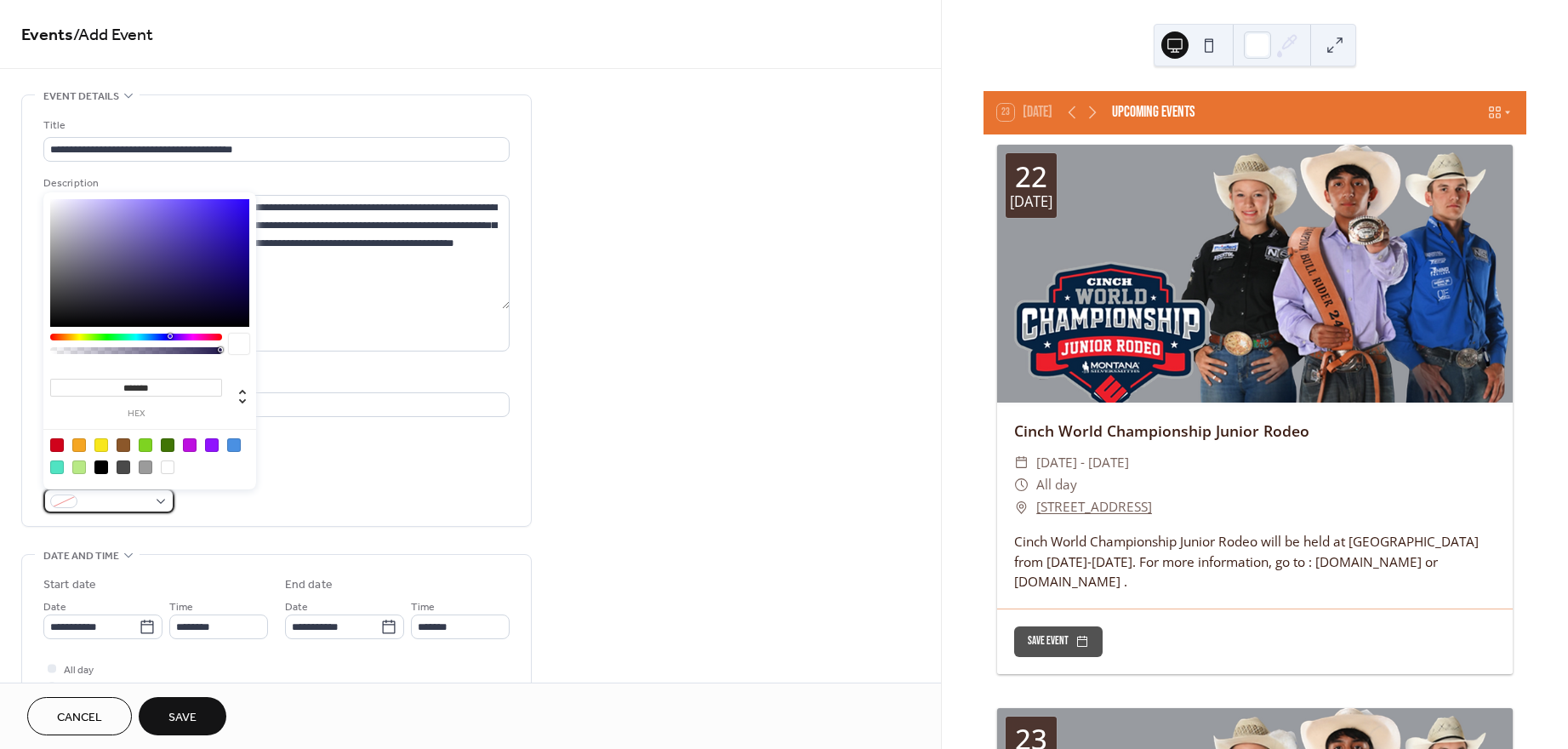 click at bounding box center [109, 500] 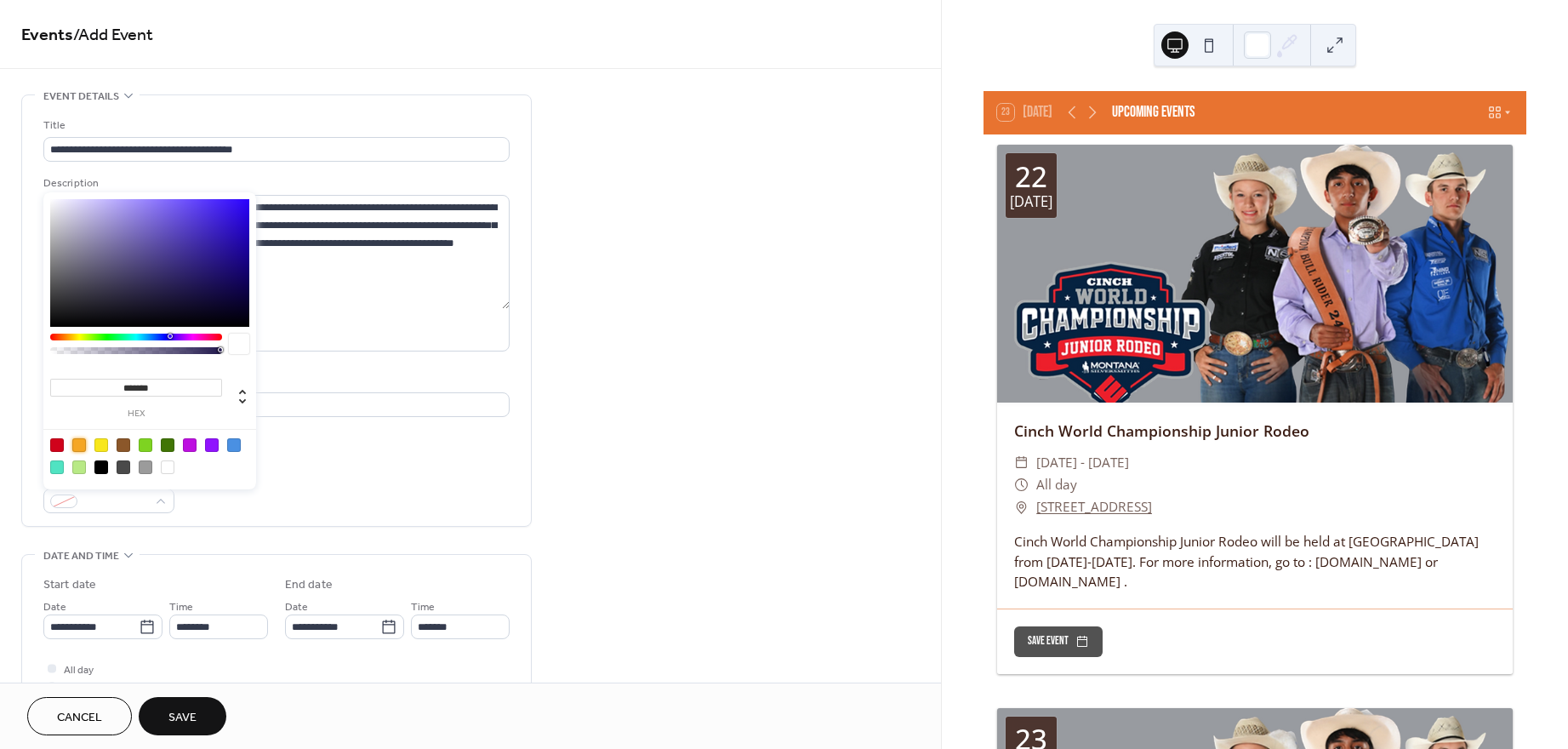 click at bounding box center (79, 445) 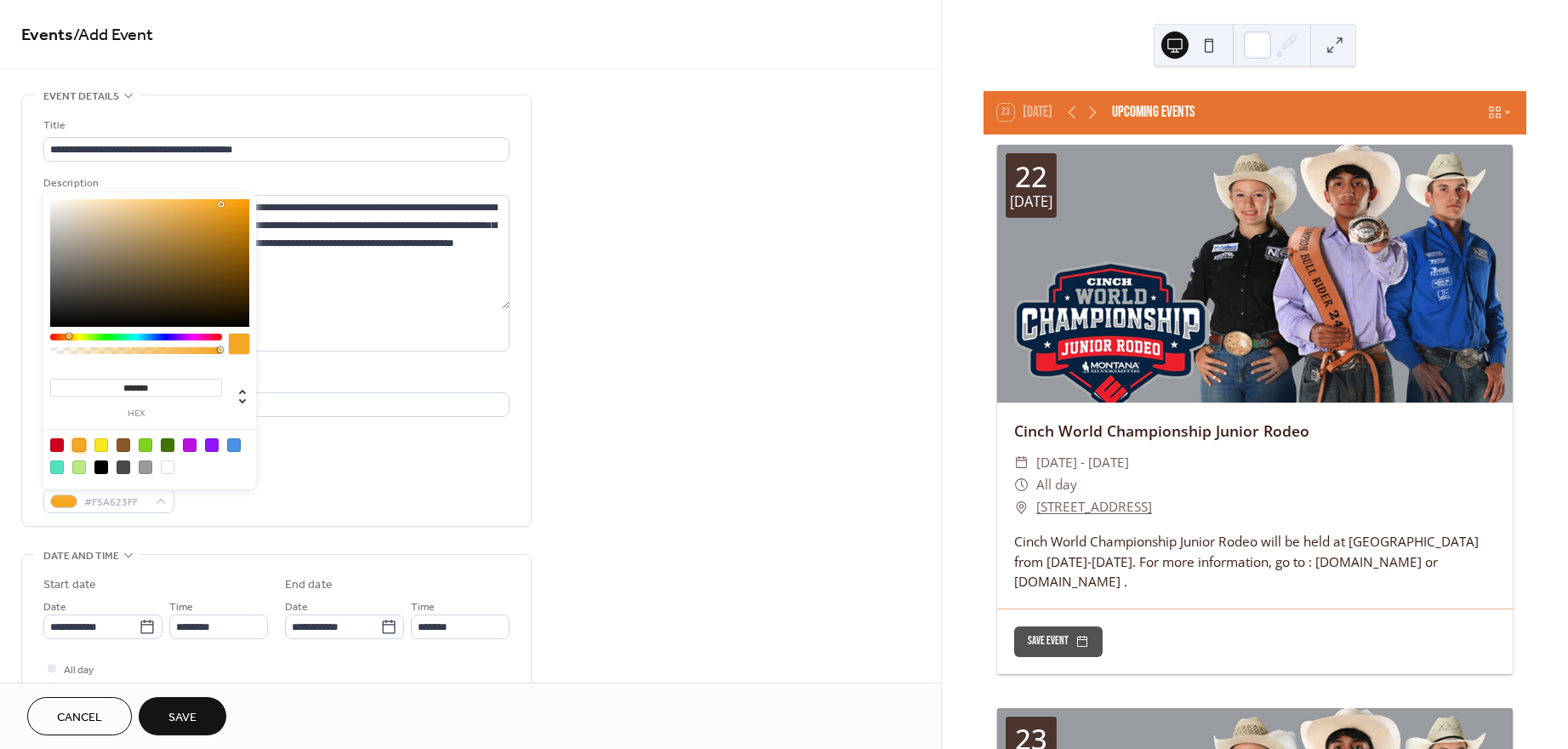 click on "**********" at bounding box center [470, 679] 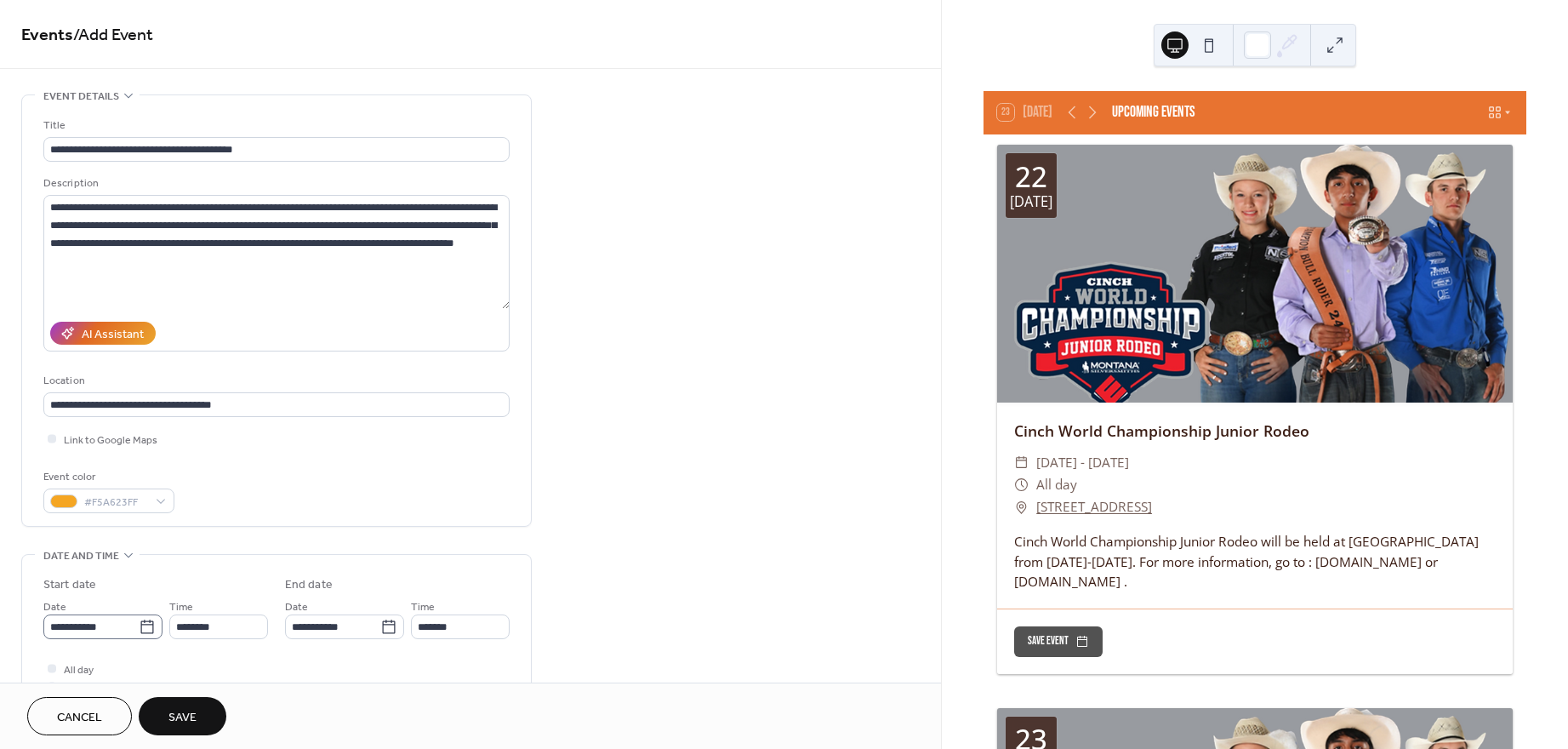 click 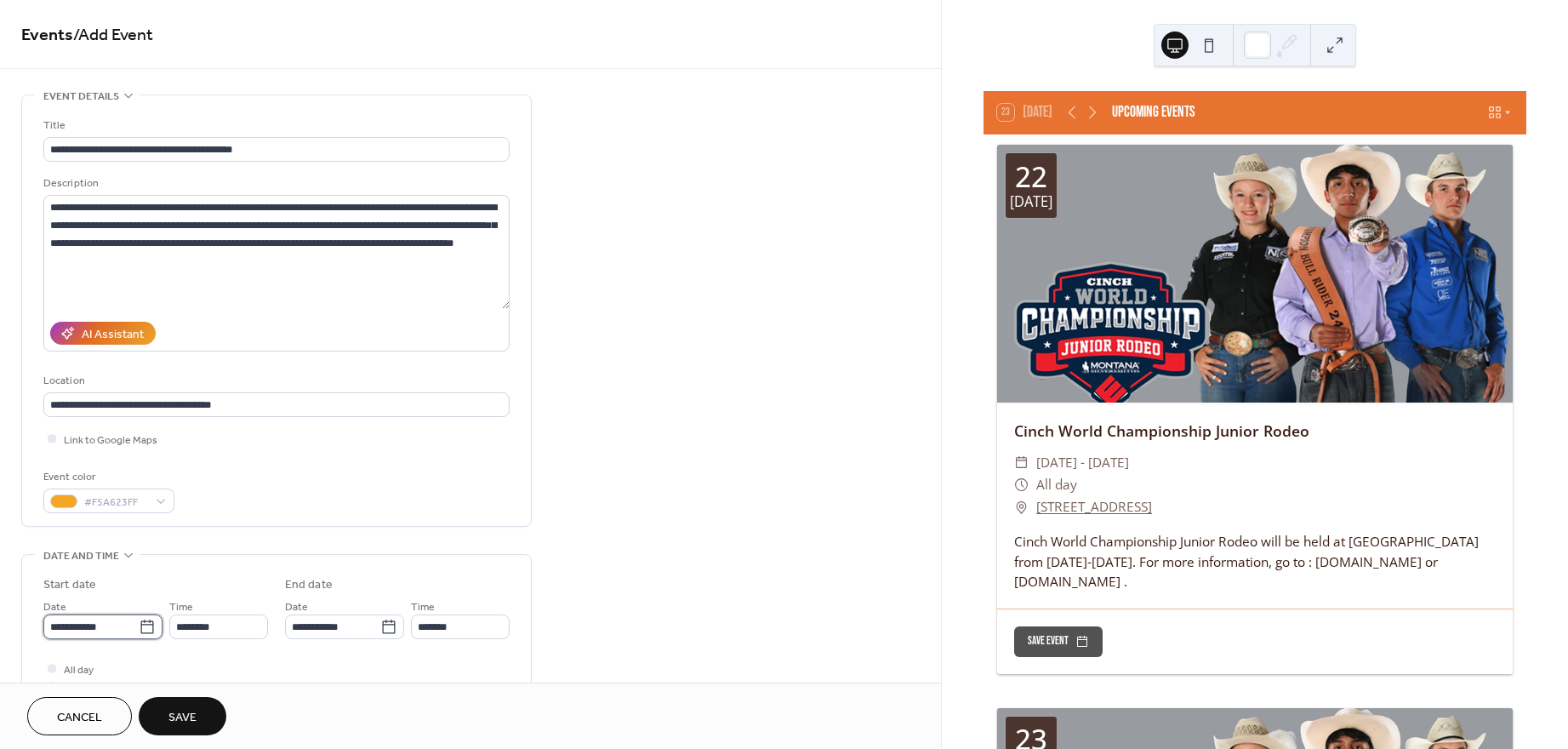 click on "**********" at bounding box center [91, 626] 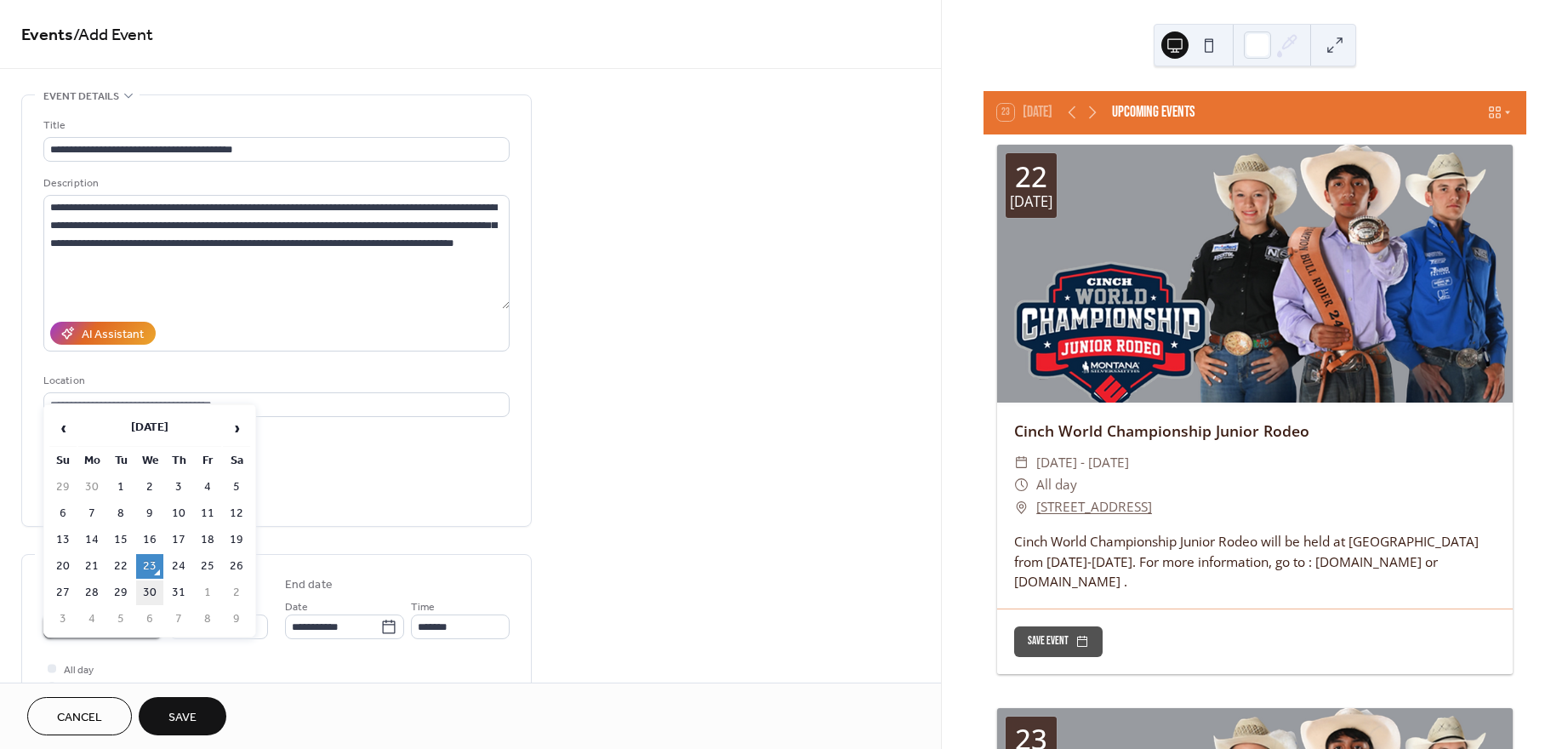 click on "30" at bounding box center (150, 592) 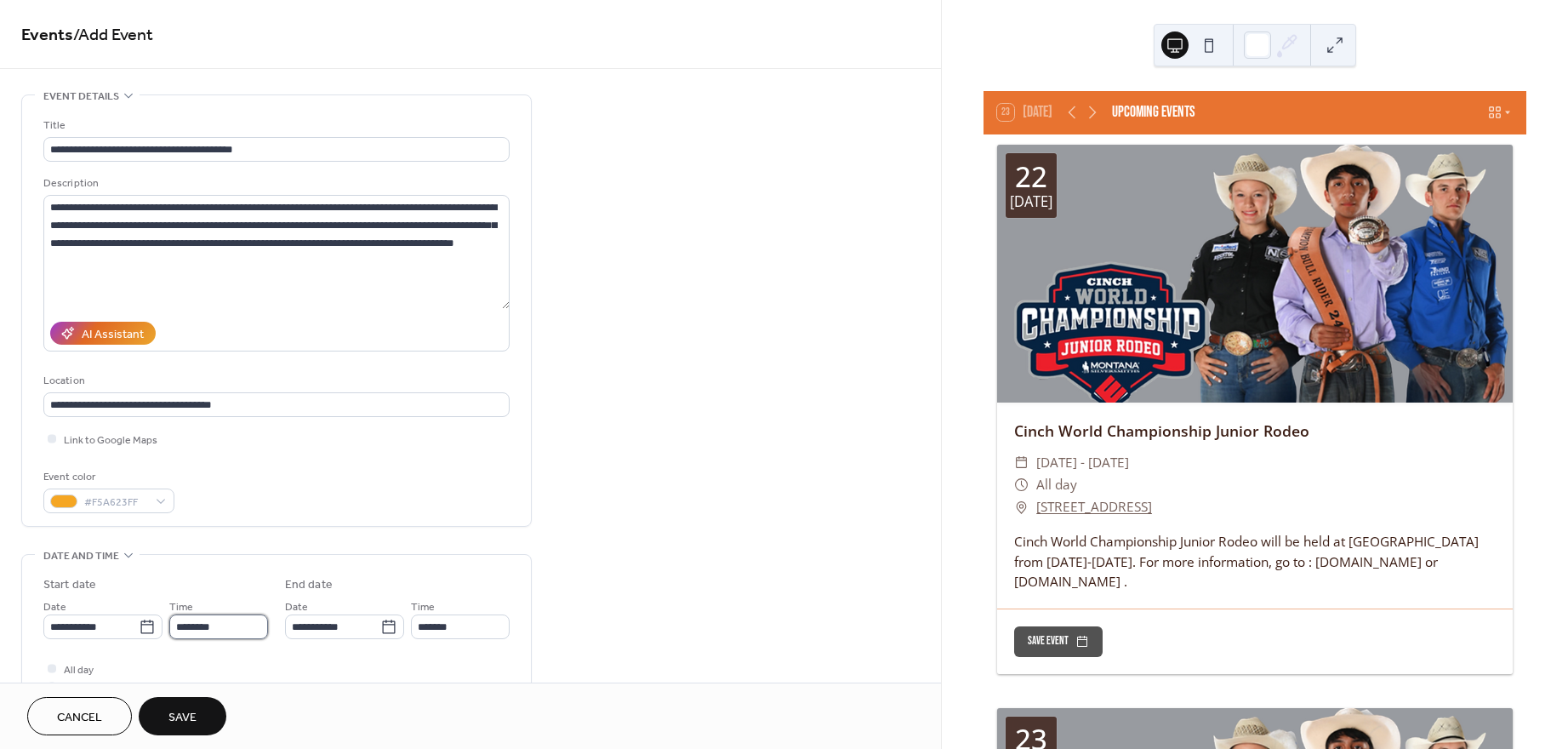 click on "********" at bounding box center (219, 626) 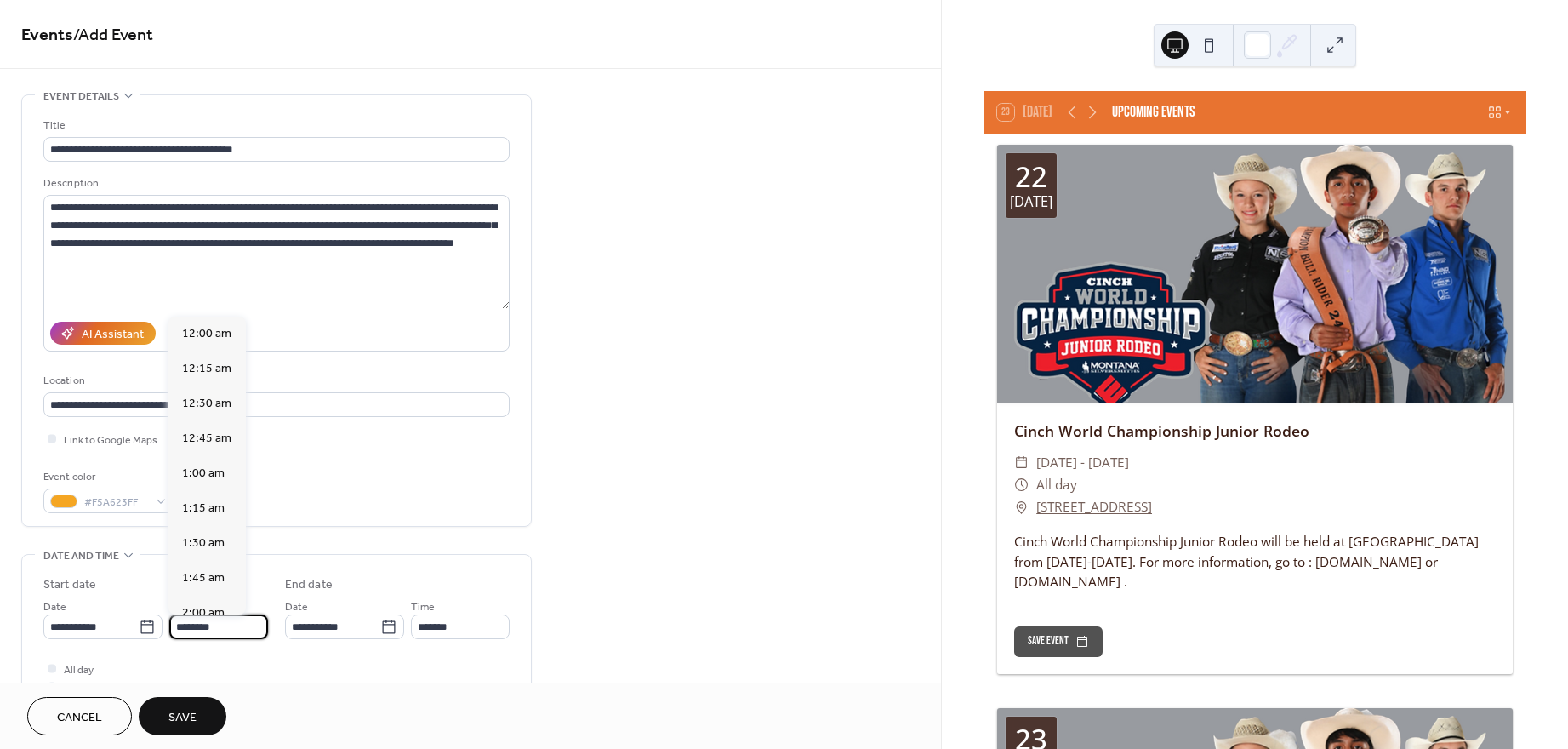 scroll, scrollTop: 1685, scrollLeft: 0, axis: vertical 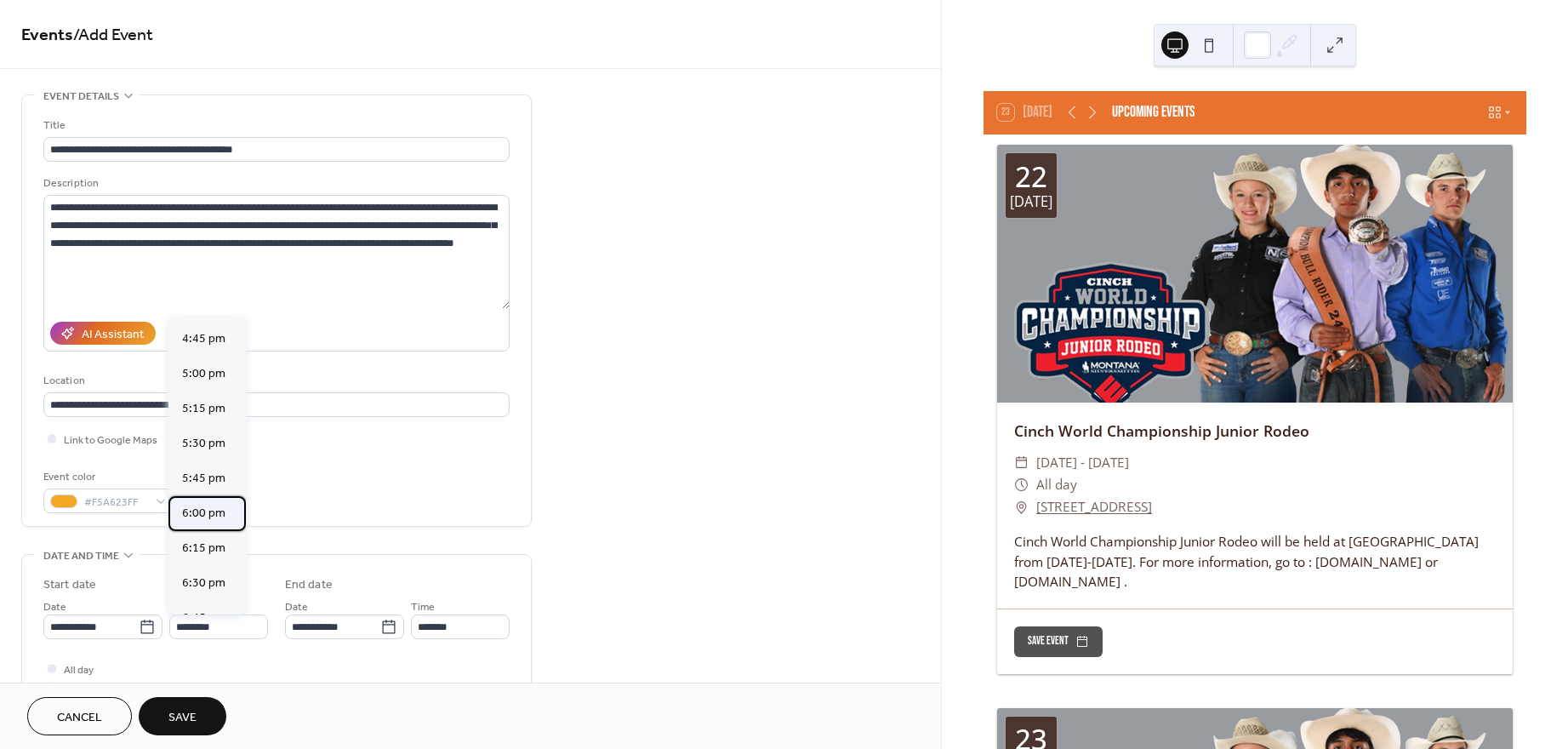 click on "6:00 pm" at bounding box center (203, 513) 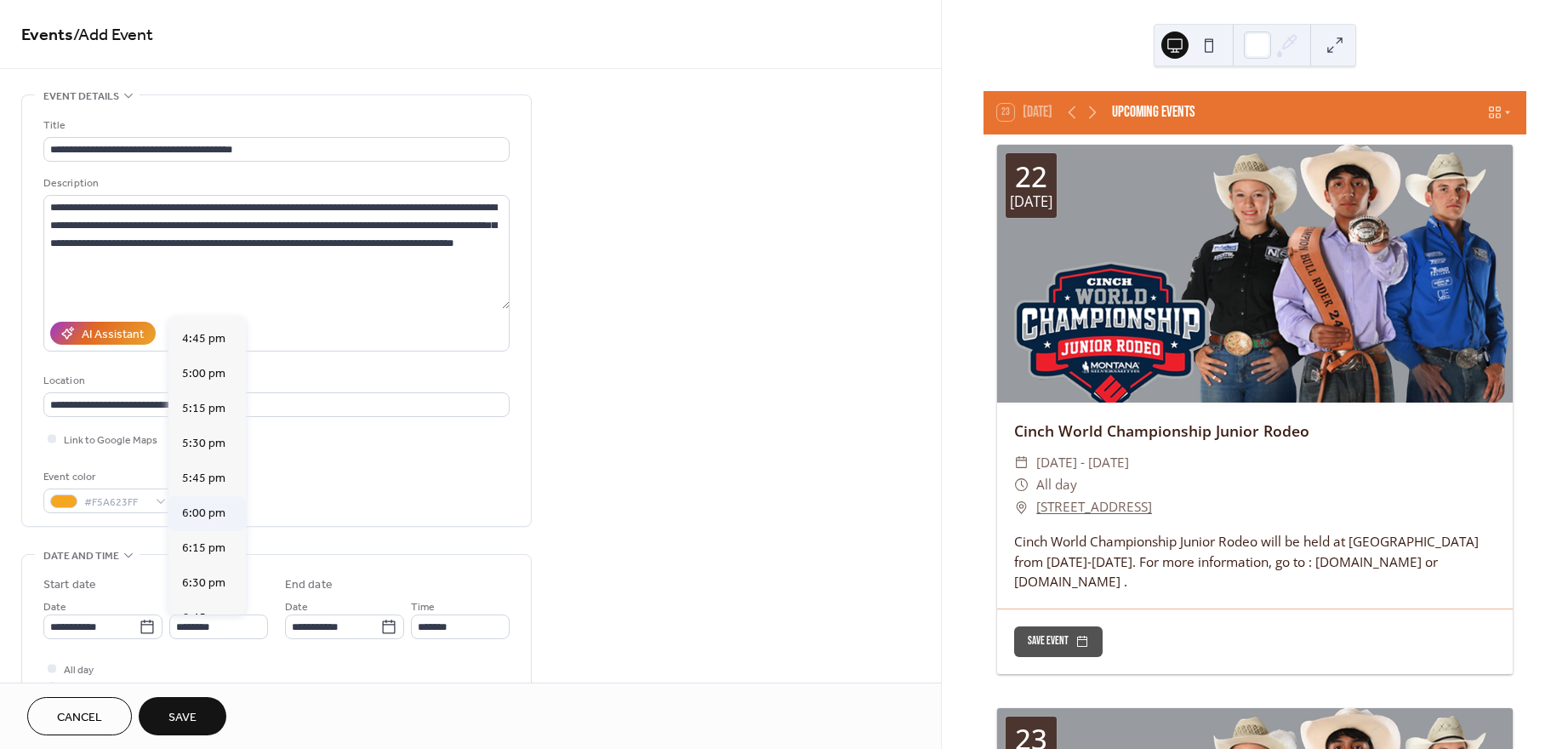 type on "*******" 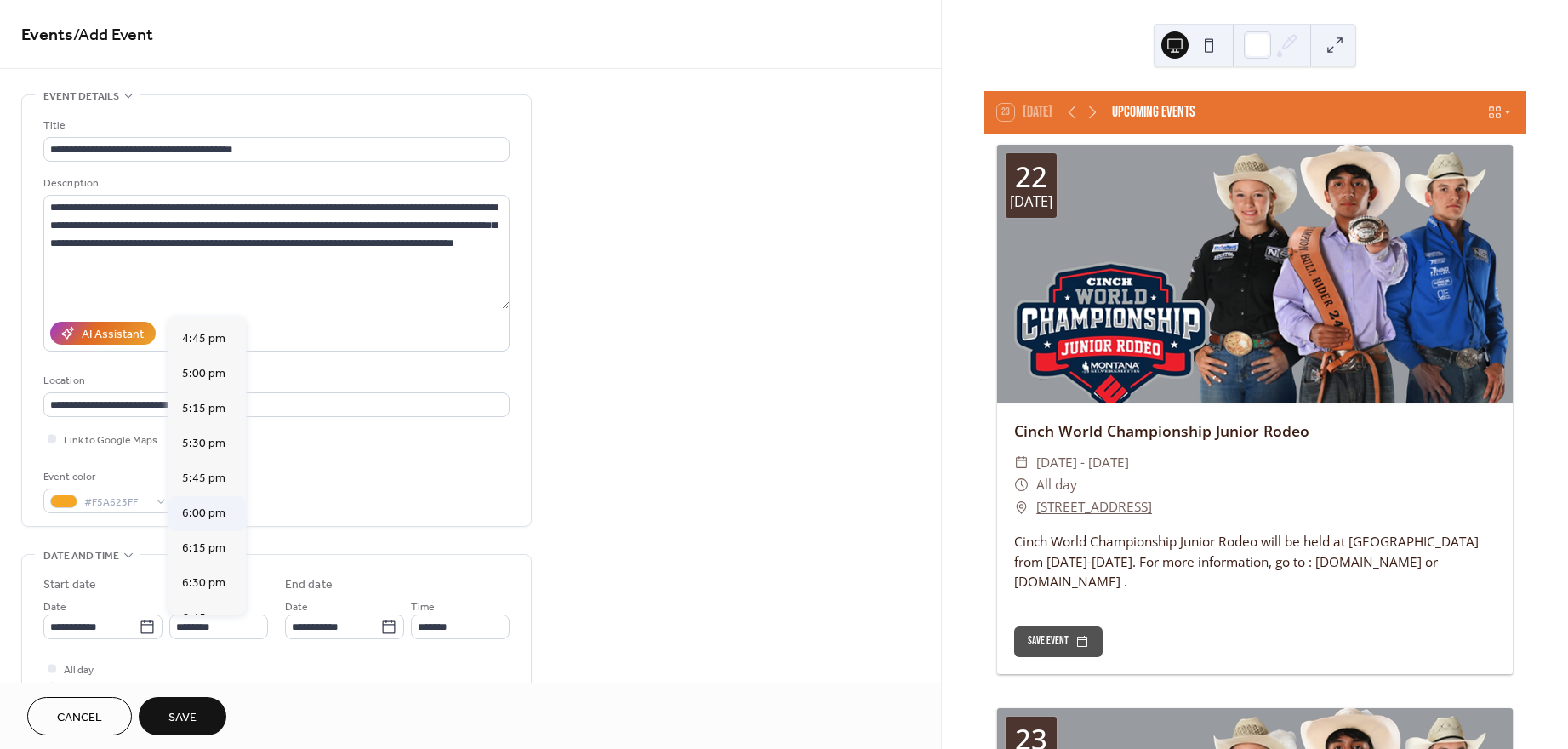 type on "*******" 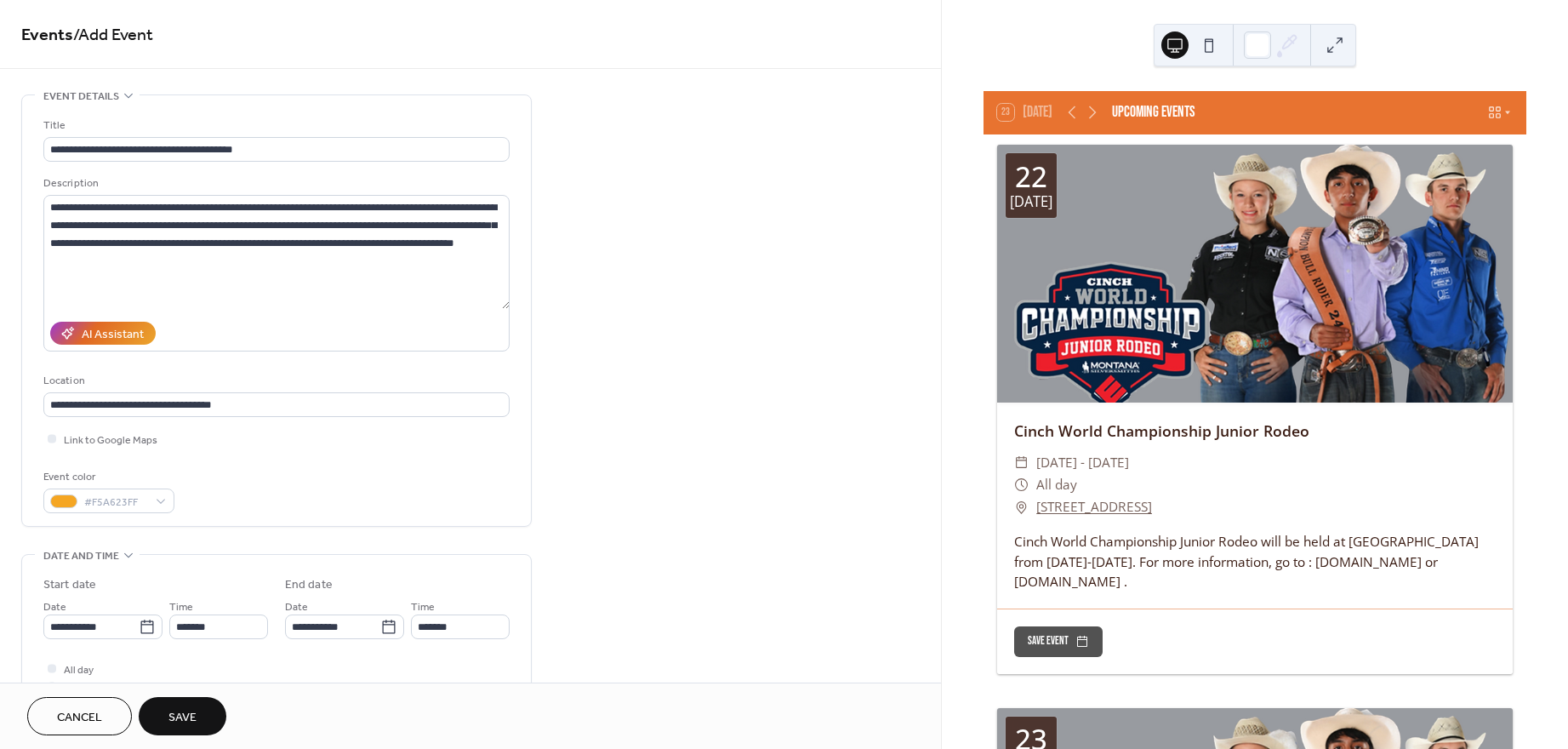 click on "**********" at bounding box center (277, 671) 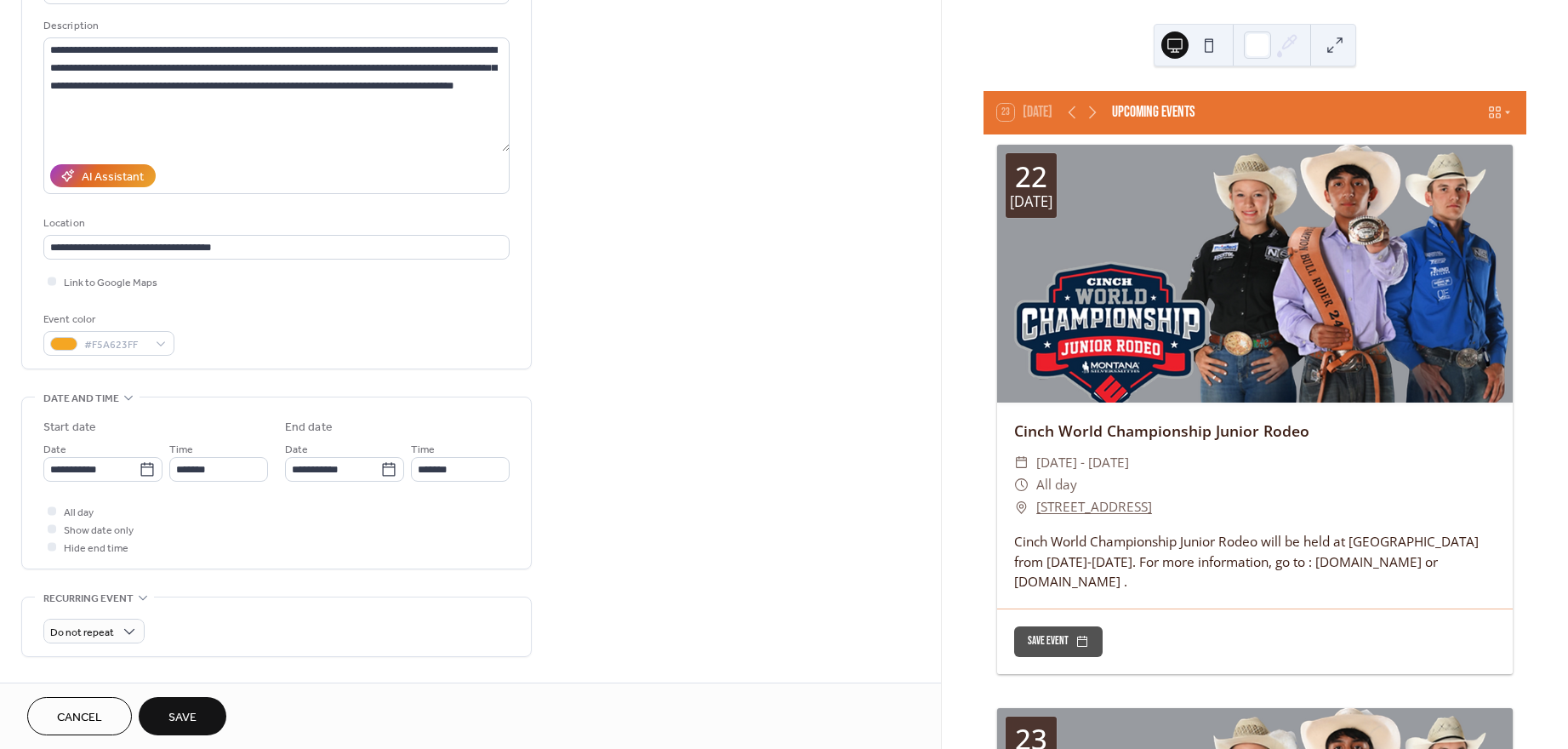 scroll, scrollTop: 163, scrollLeft: 0, axis: vertical 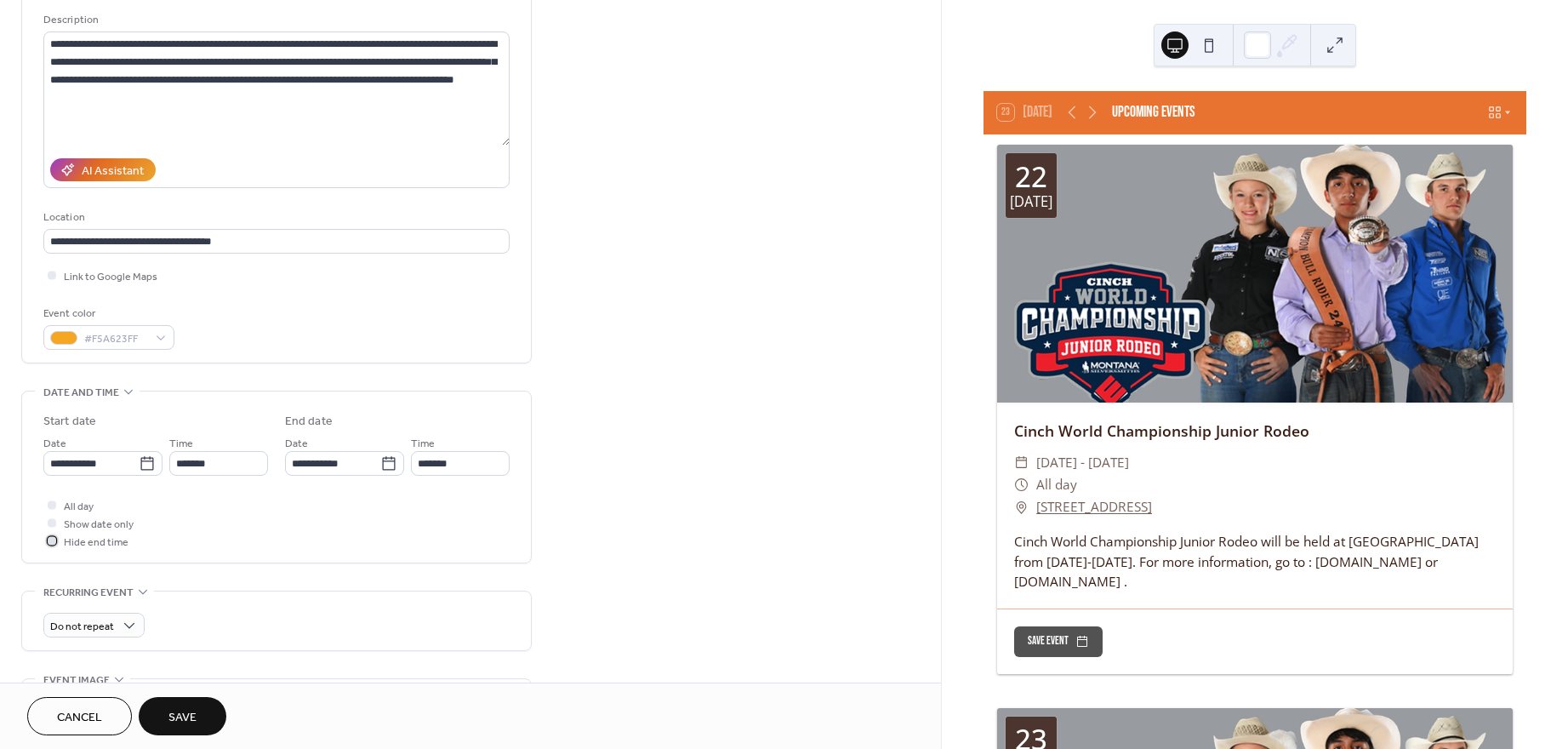 click at bounding box center [52, 540] 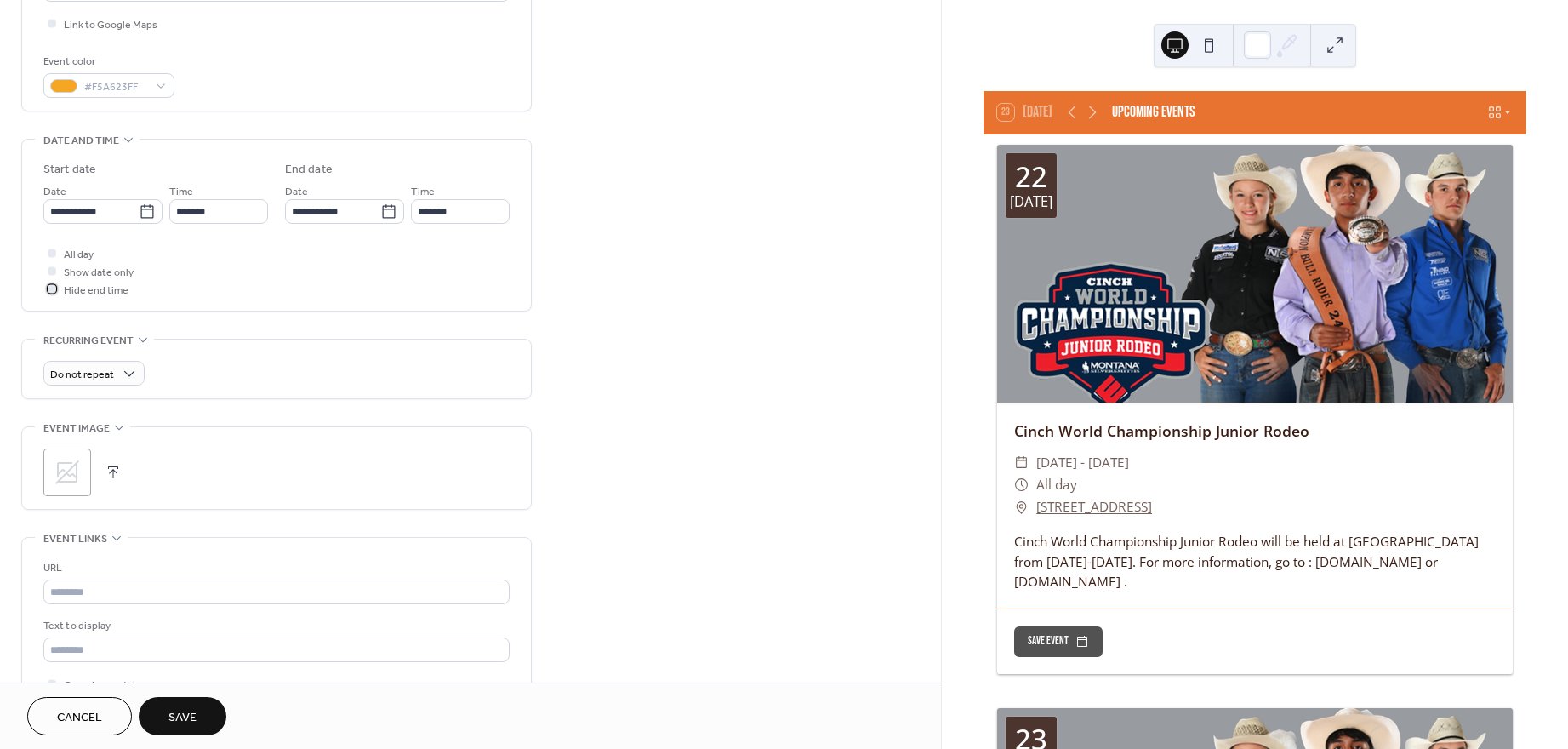 scroll, scrollTop: 426, scrollLeft: 0, axis: vertical 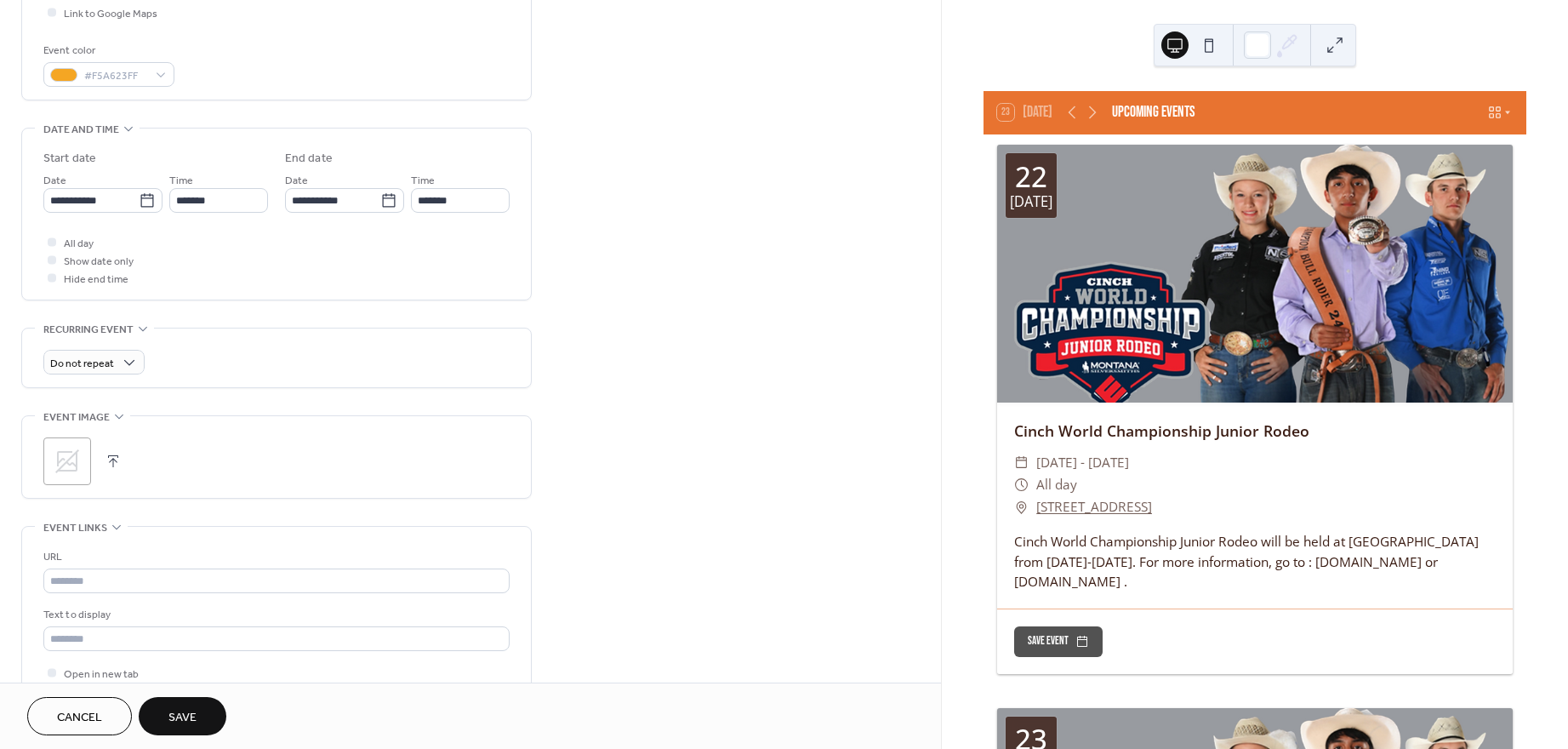 click at bounding box center [113, 461] 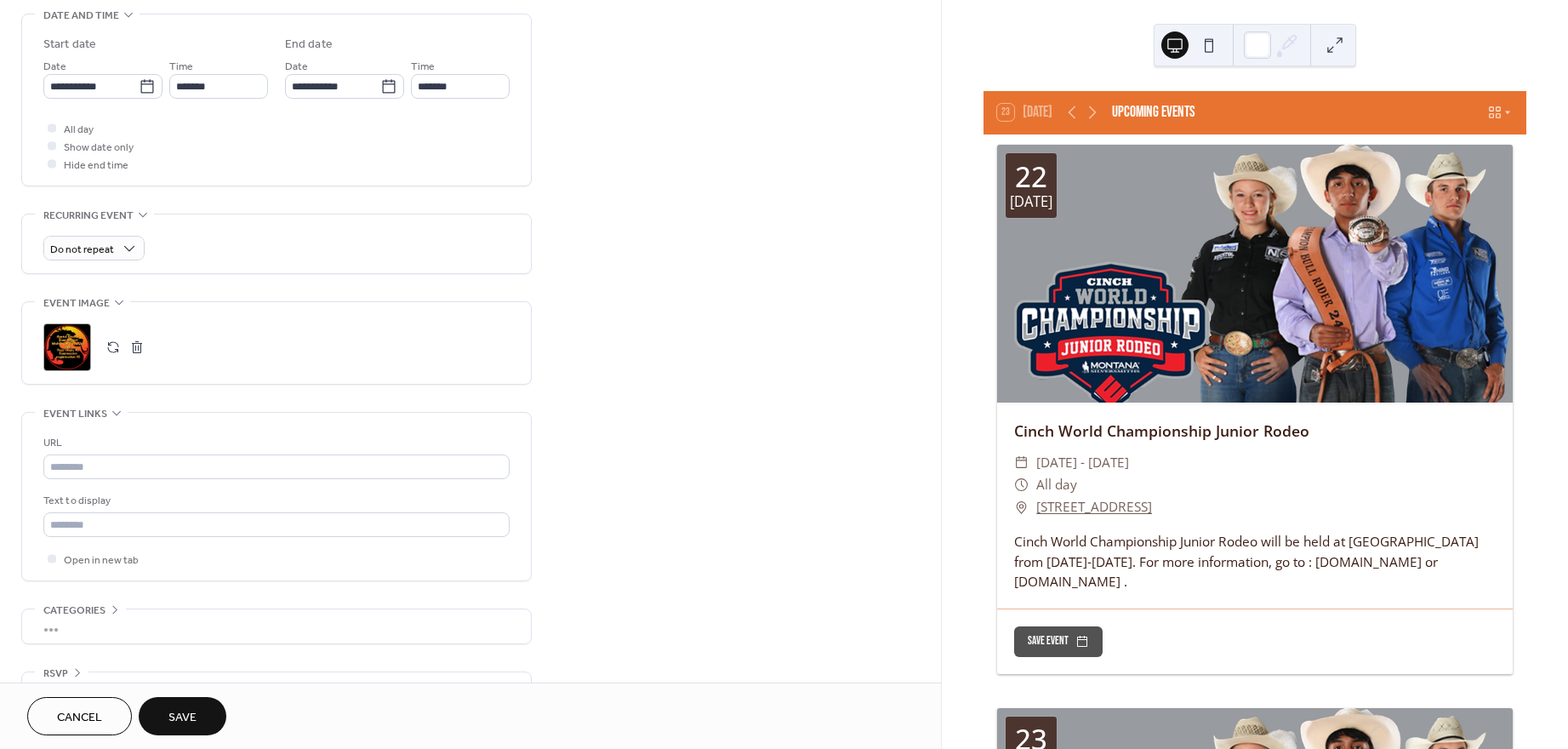 scroll, scrollTop: 583, scrollLeft: 0, axis: vertical 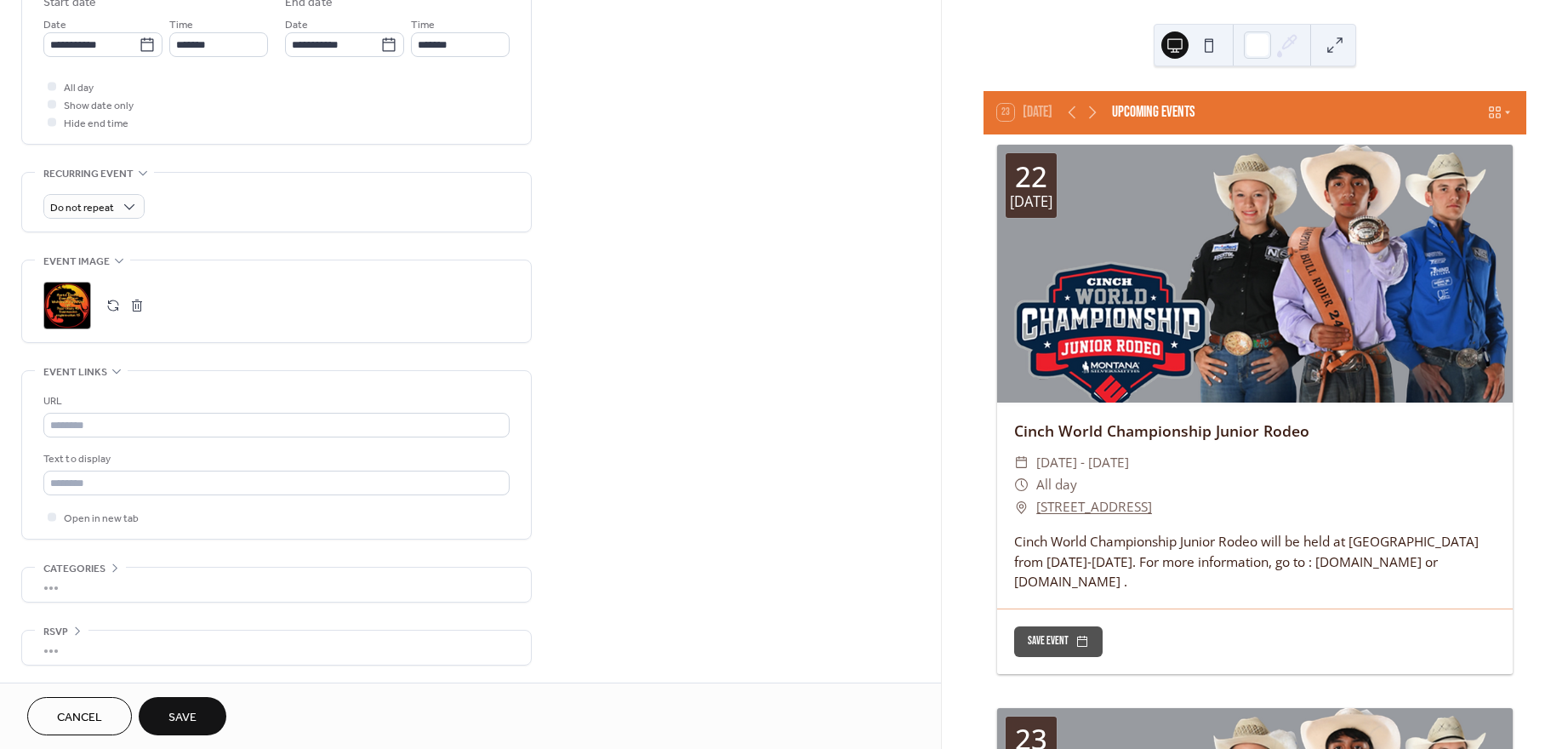 click on "Save" at bounding box center (182, 716) 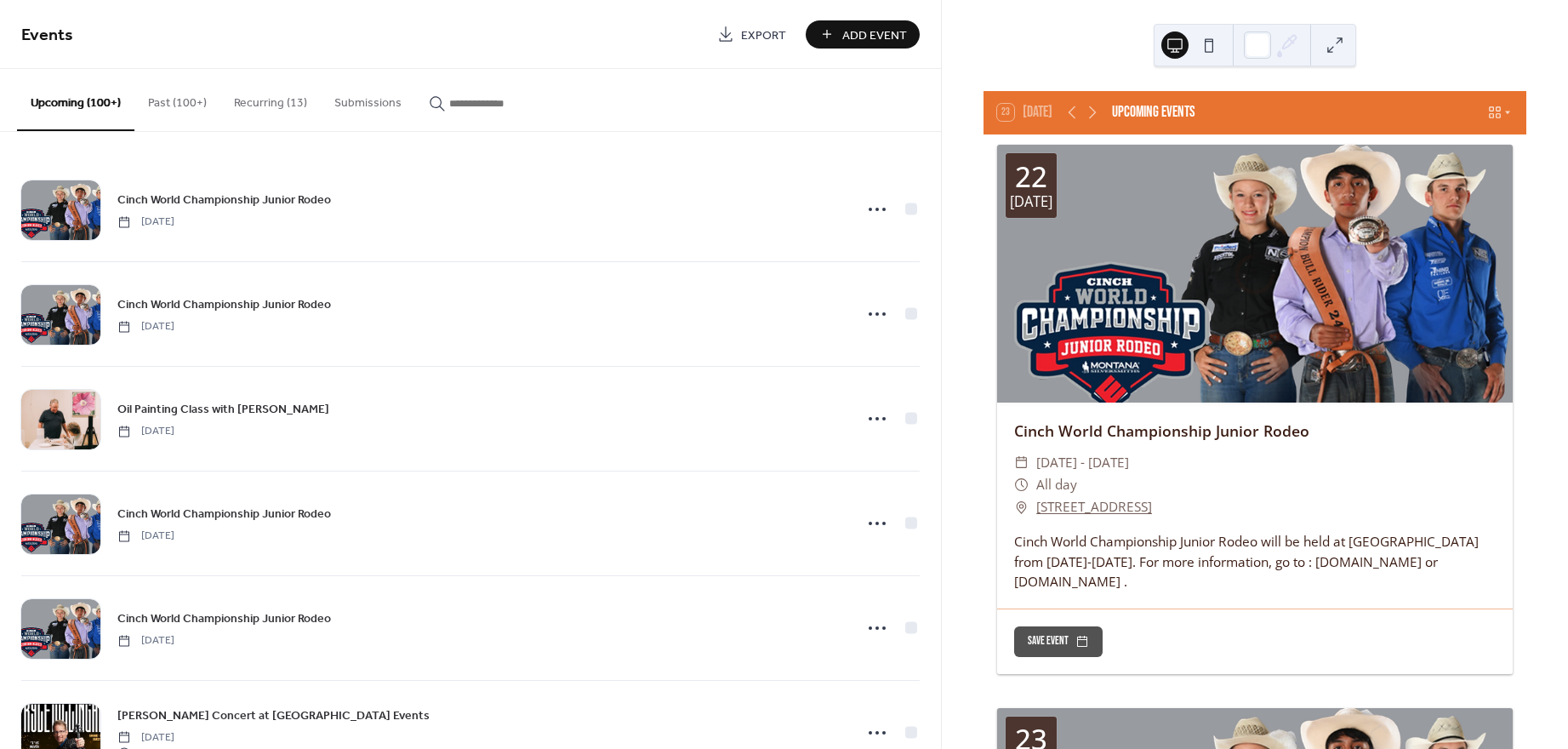 scroll, scrollTop: 0, scrollLeft: 0, axis: both 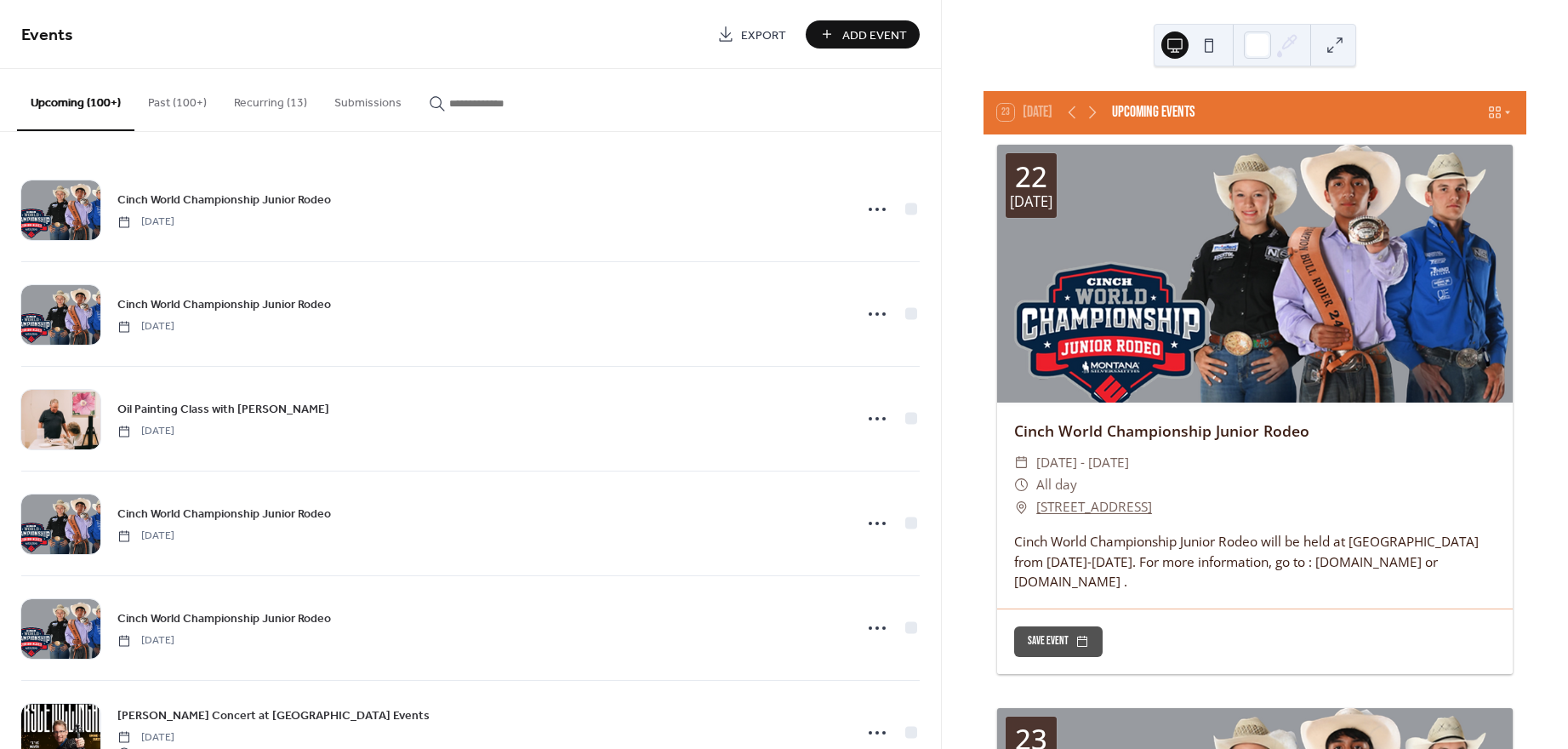 click on "Add Event" at bounding box center [875, 35] 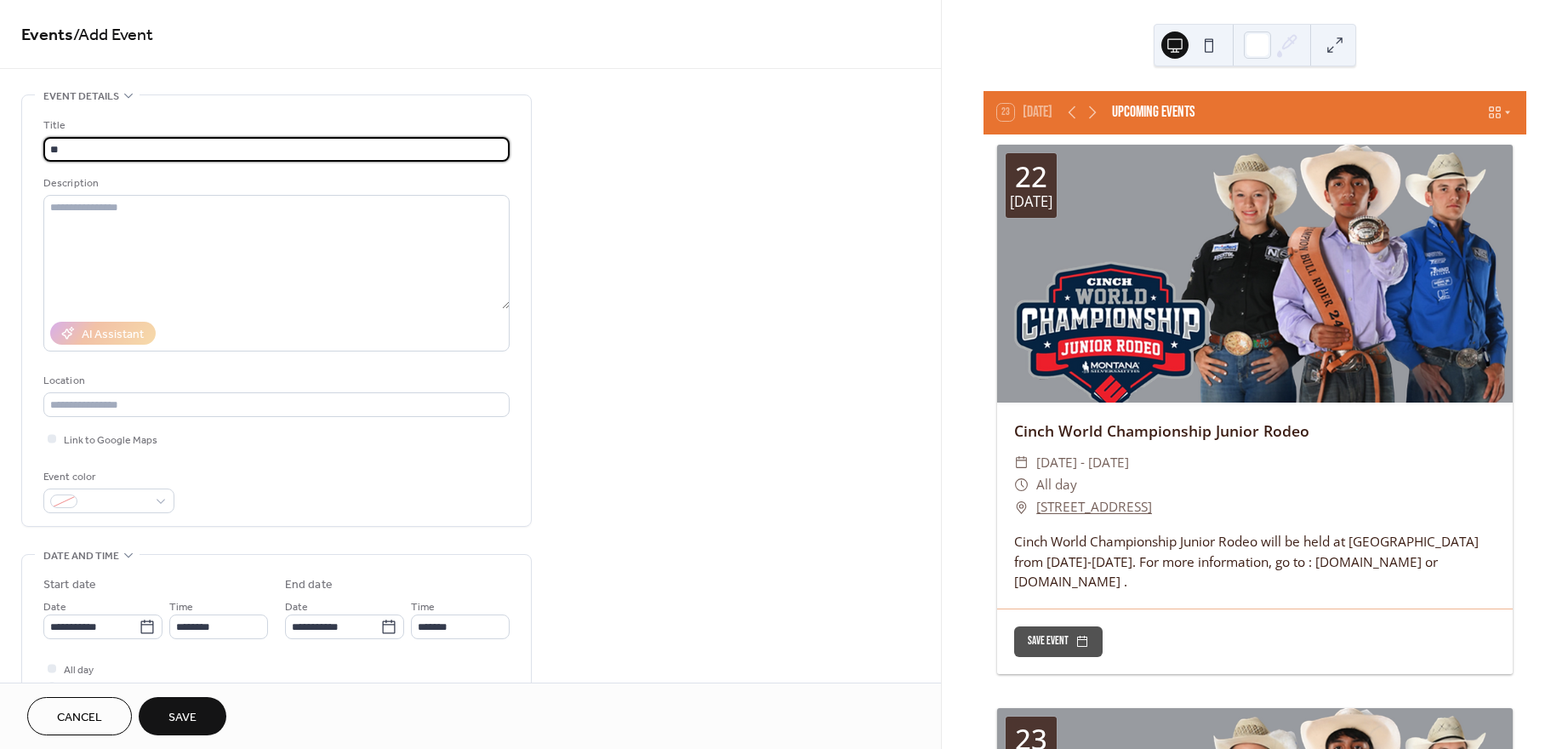 type on "*" 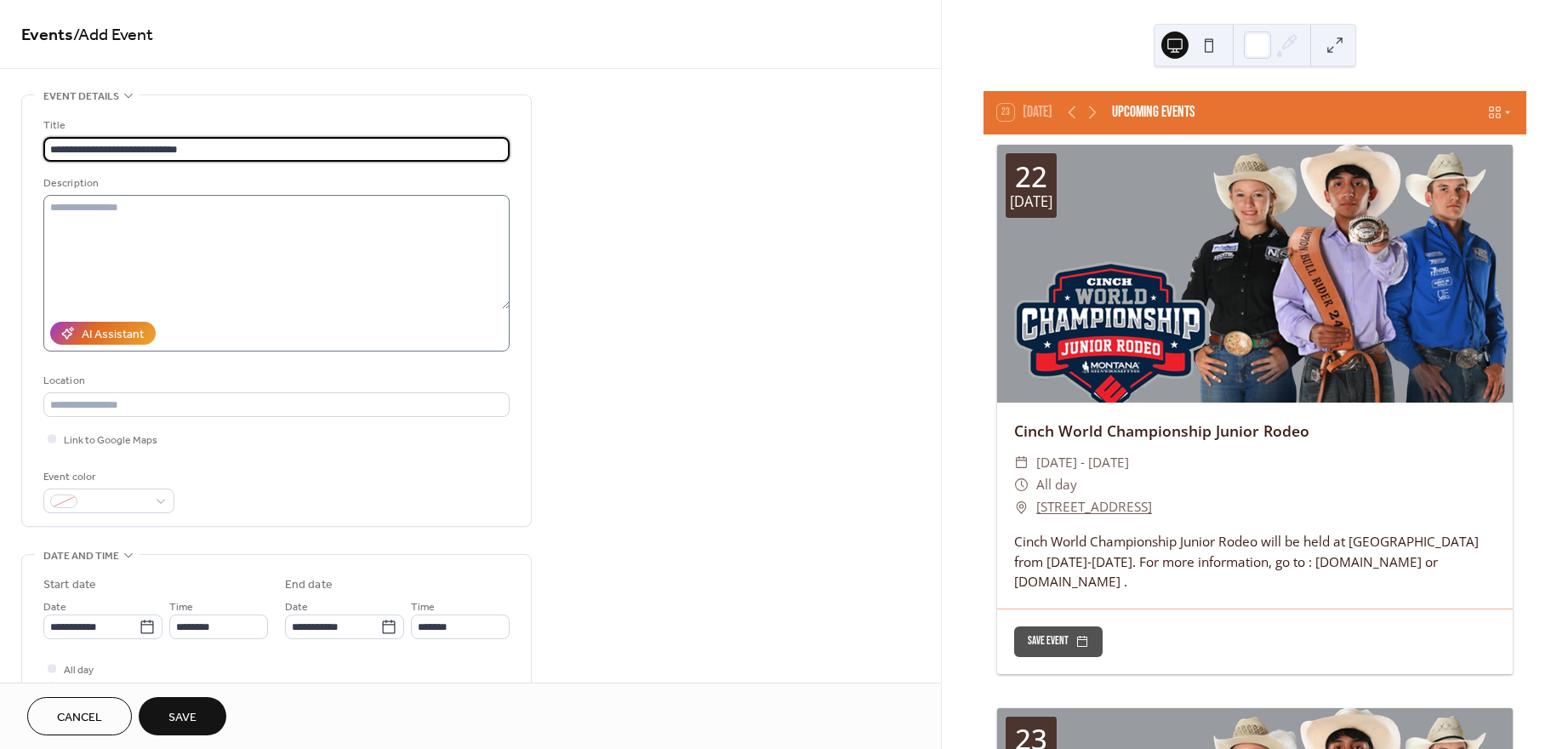 type on "**********" 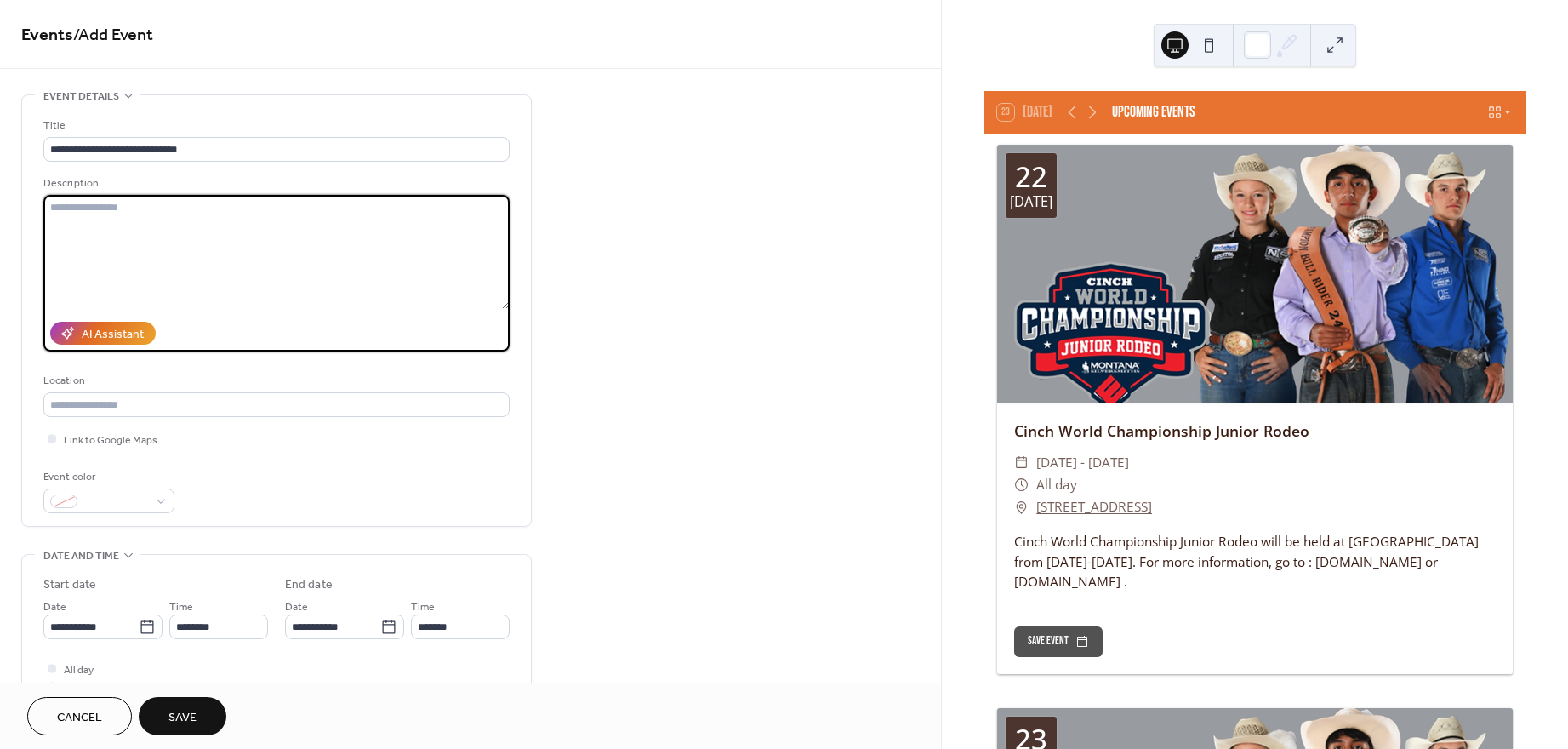 click at bounding box center (277, 252) 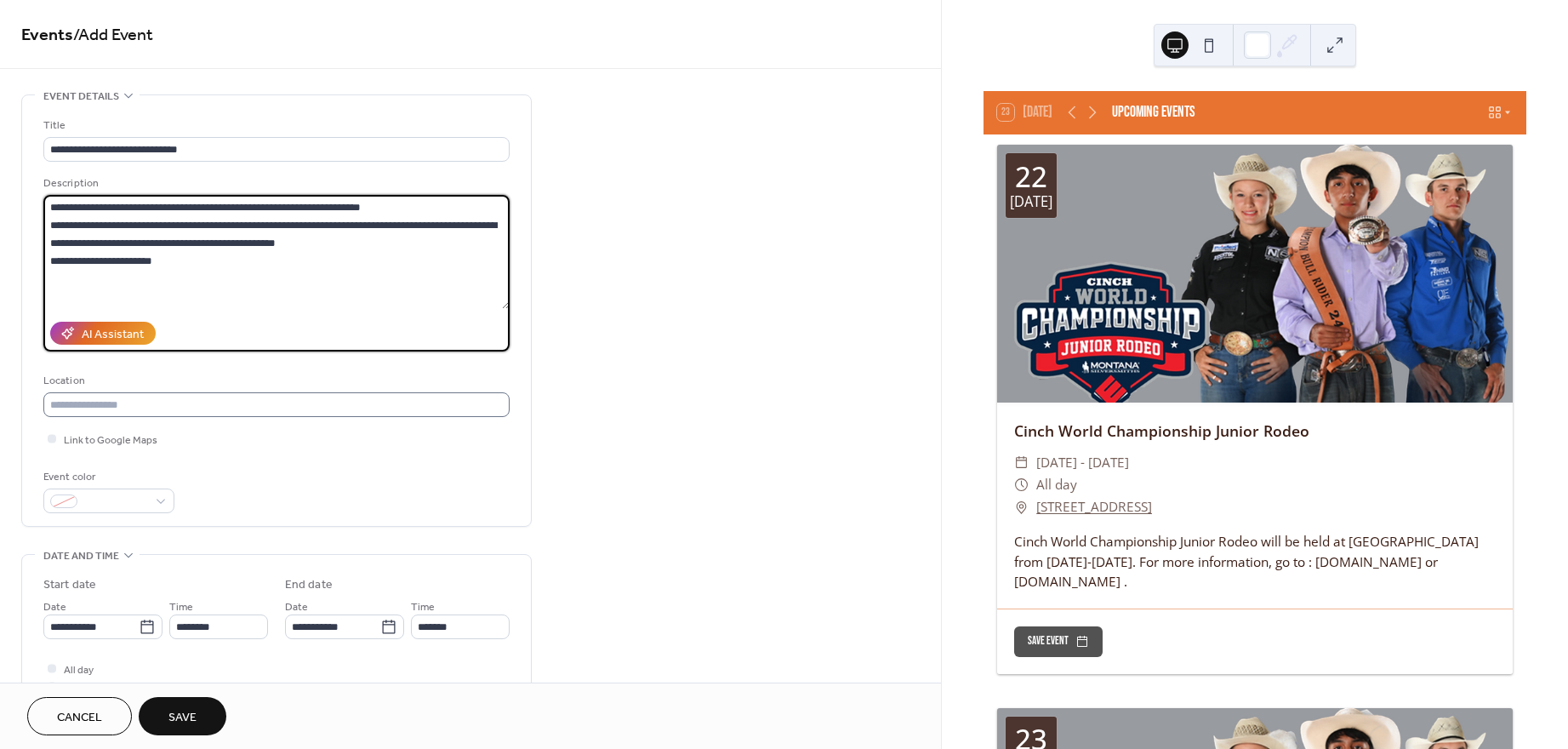 type on "**********" 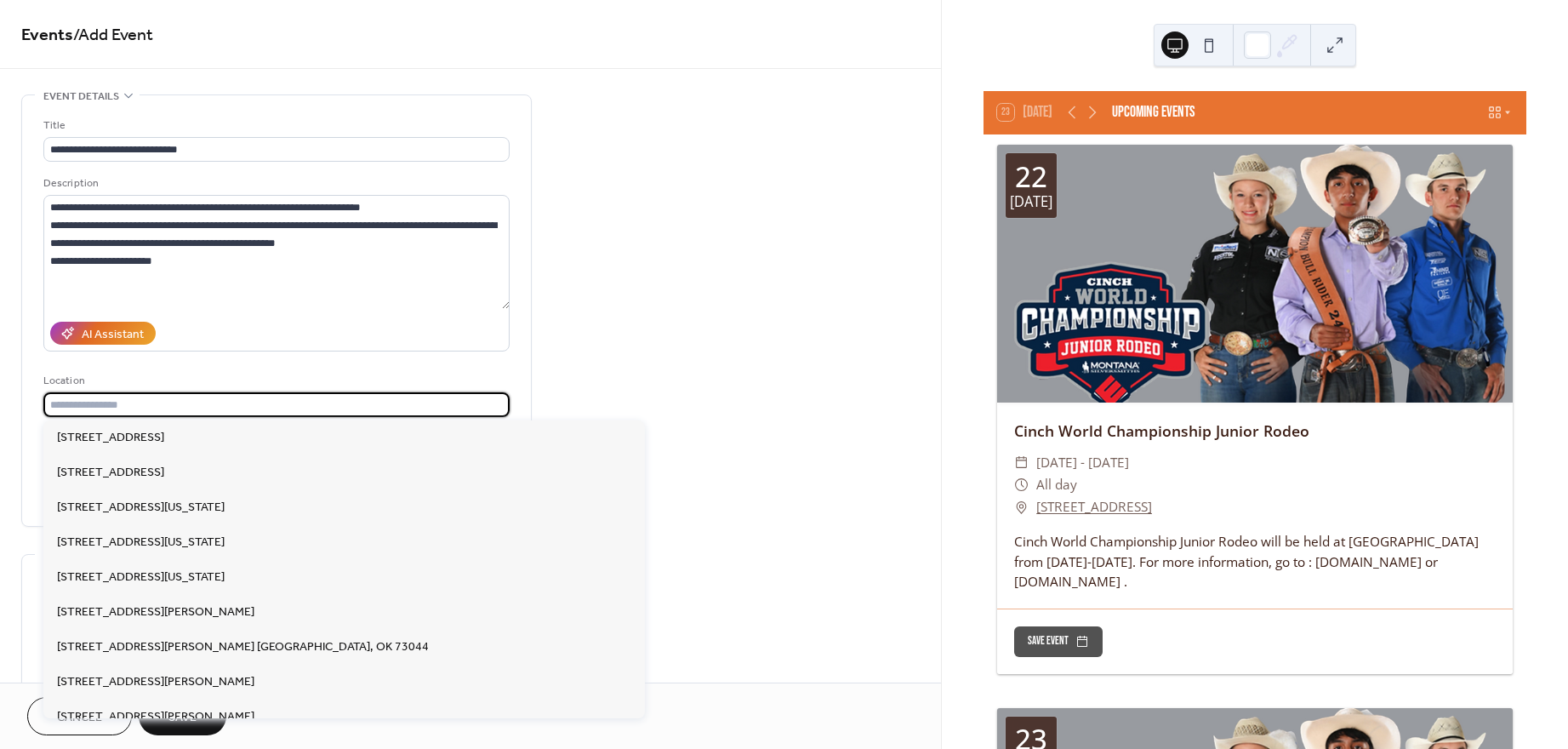 click at bounding box center [277, 404] 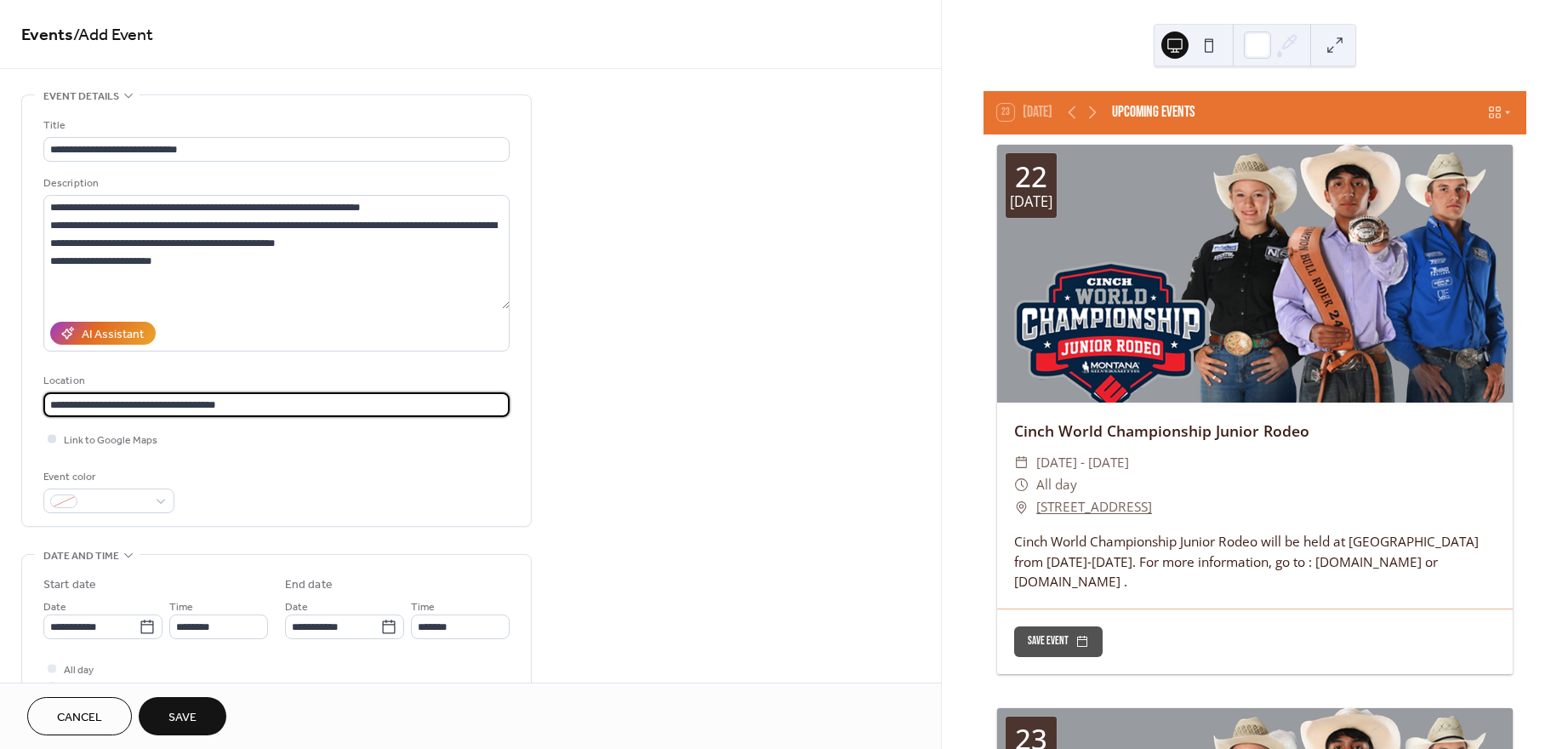 type on "**********" 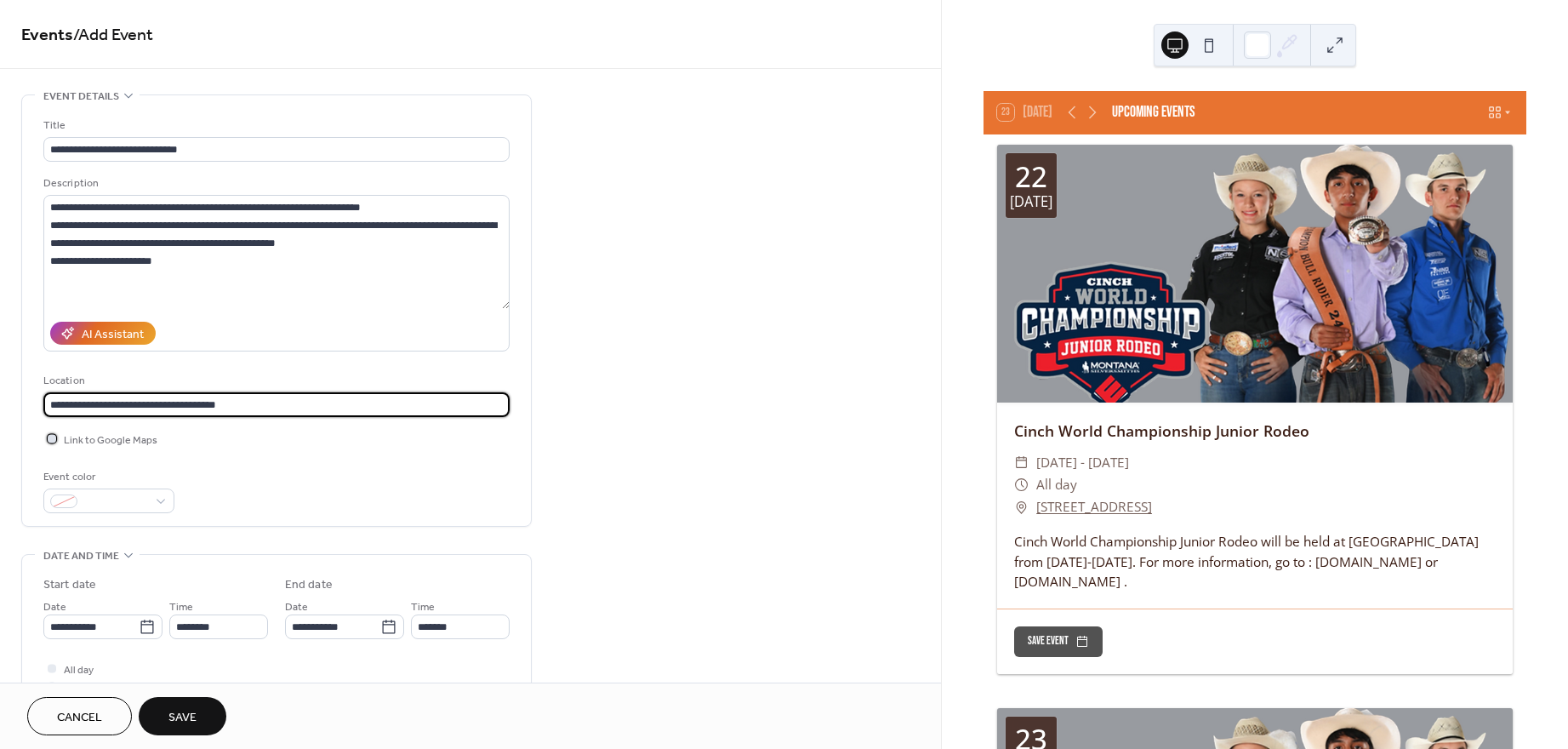 click at bounding box center (52, 438) 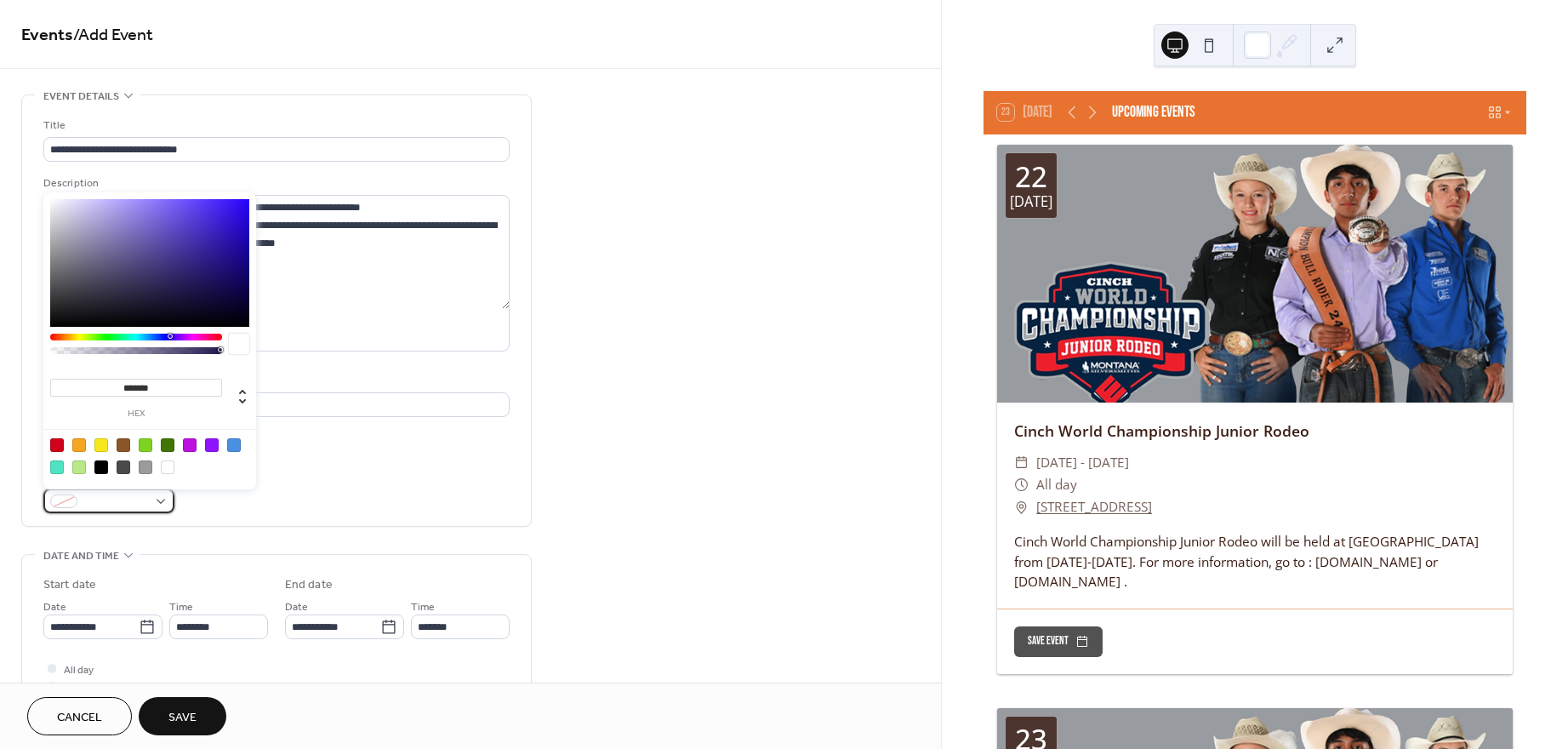 click at bounding box center [109, 500] 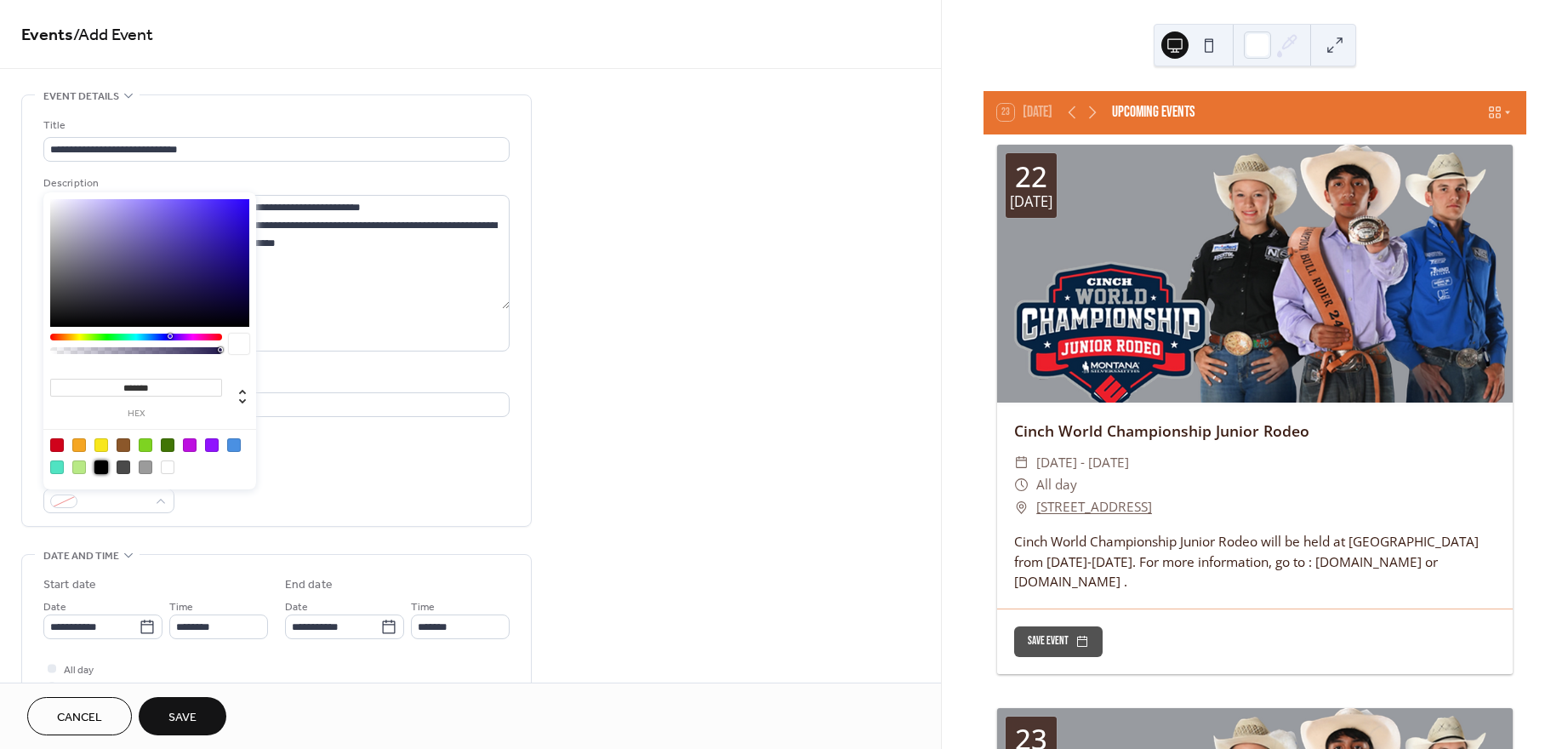 click at bounding box center (101, 467) 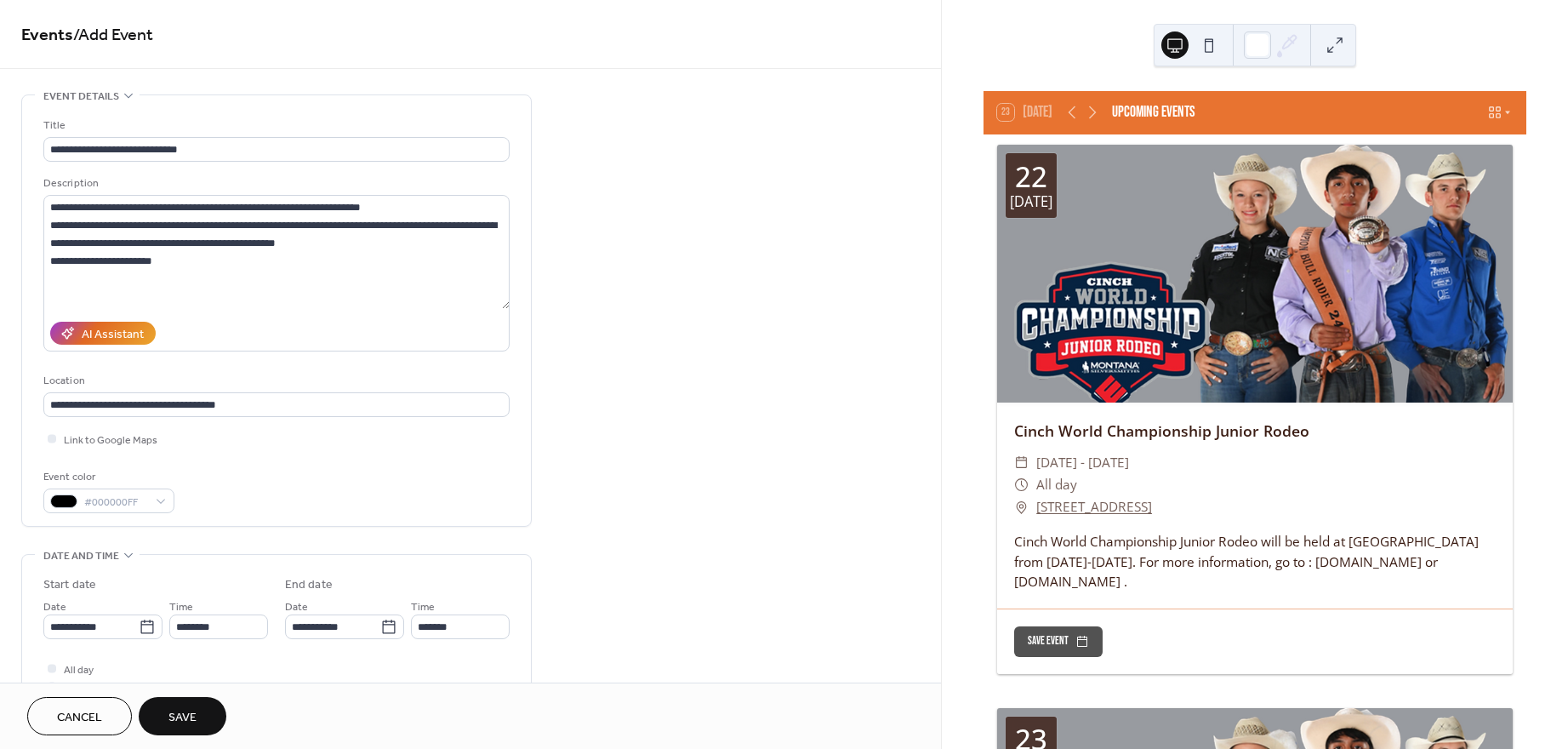 click on "**********" at bounding box center [470, 679] 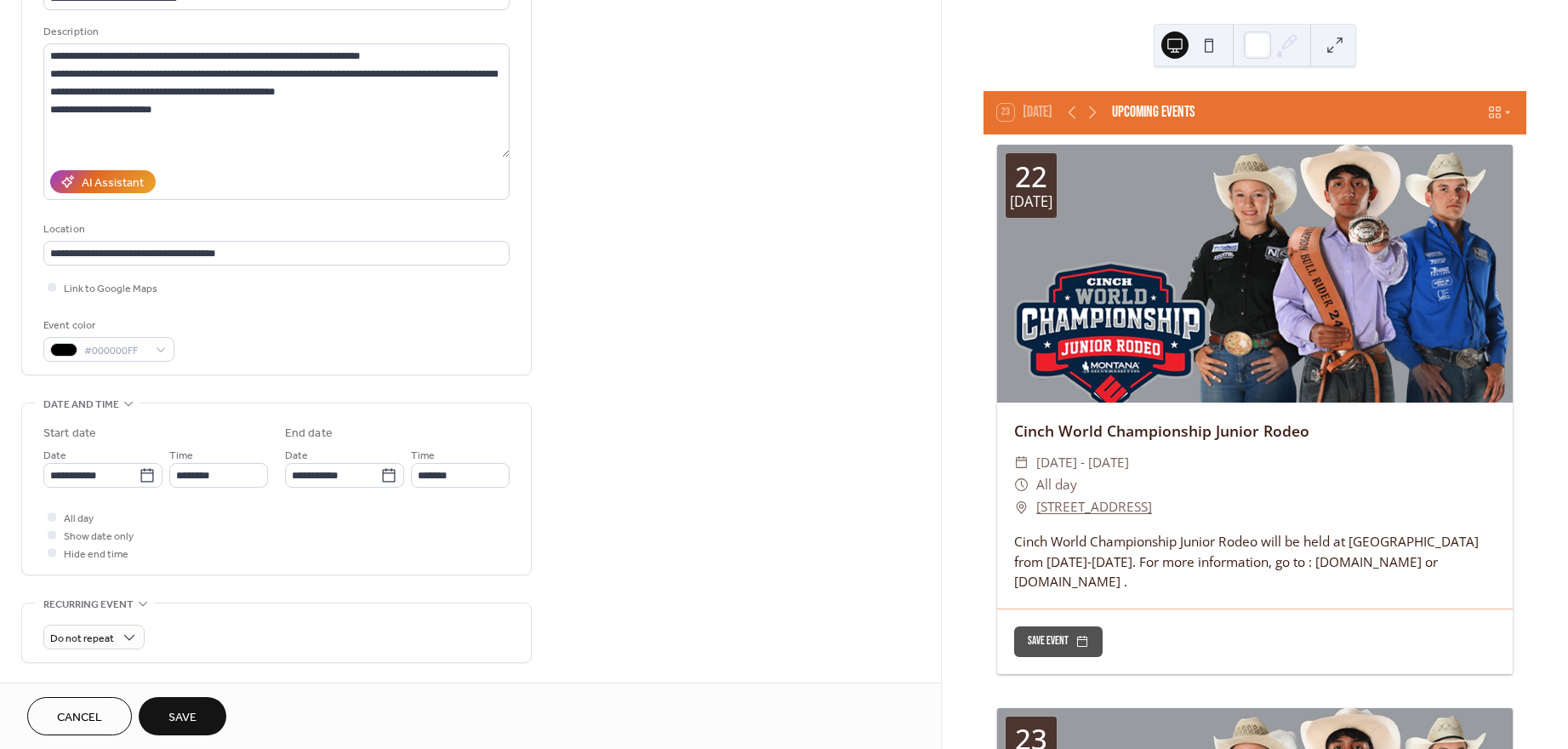 scroll, scrollTop: 152, scrollLeft: 0, axis: vertical 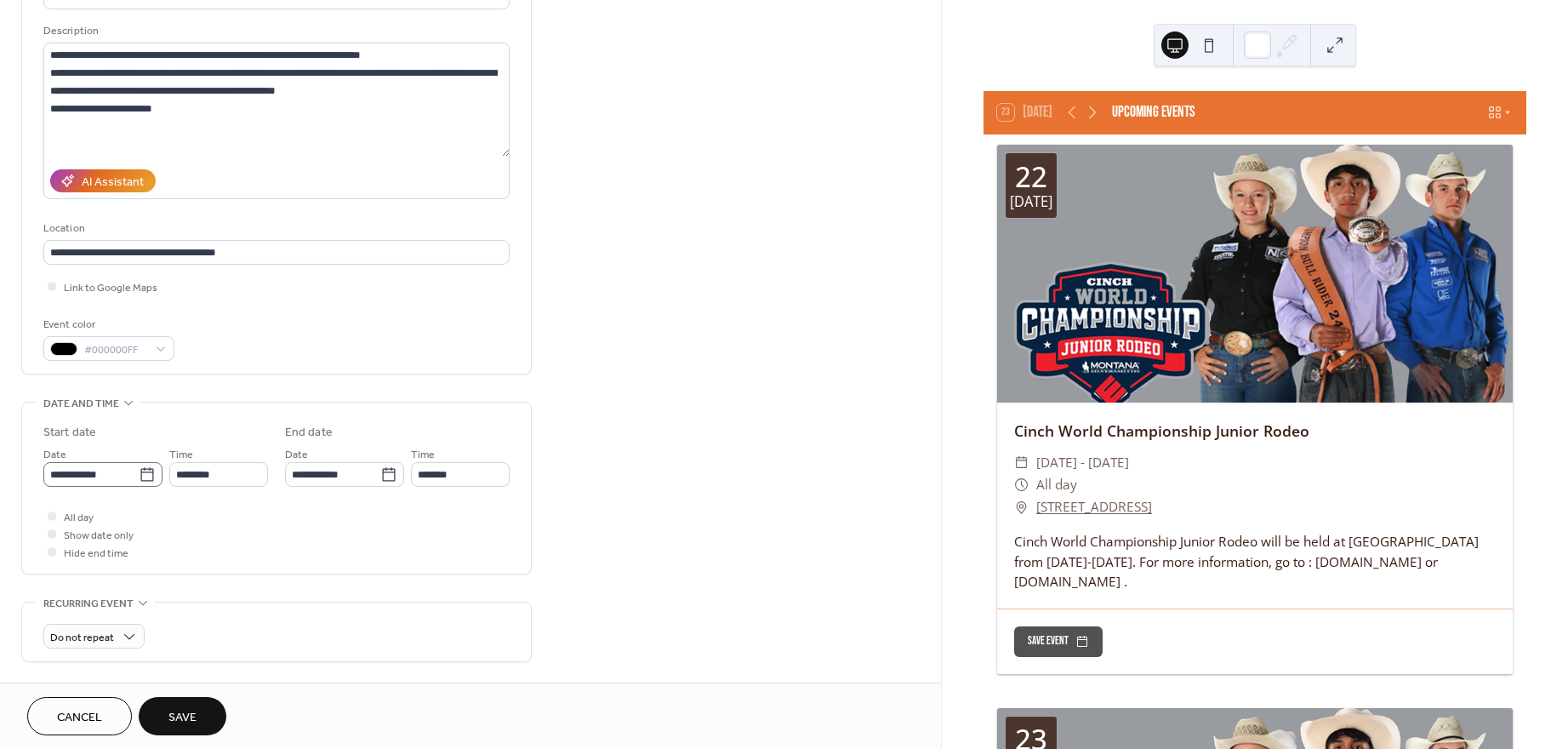 click 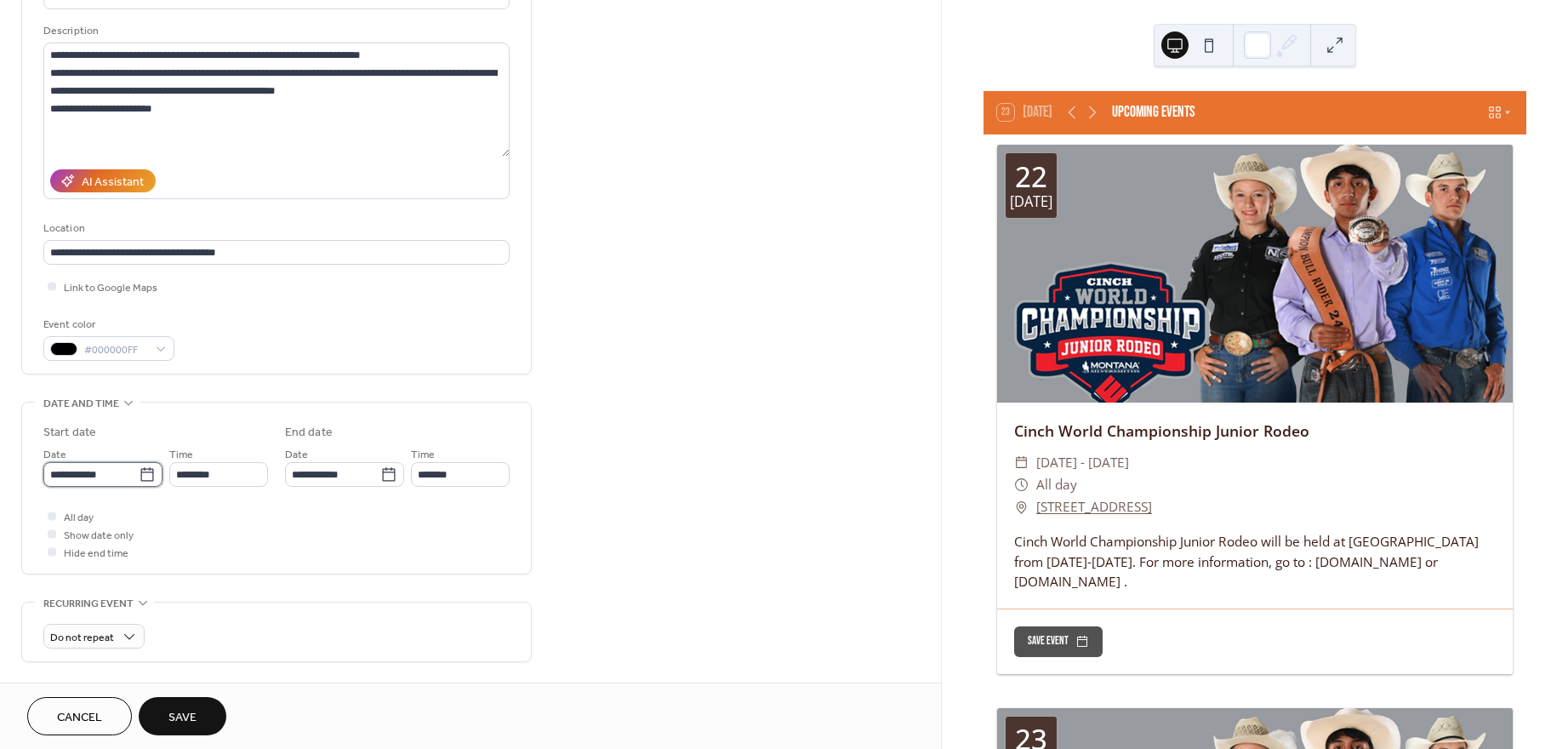 click on "**********" at bounding box center [91, 474] 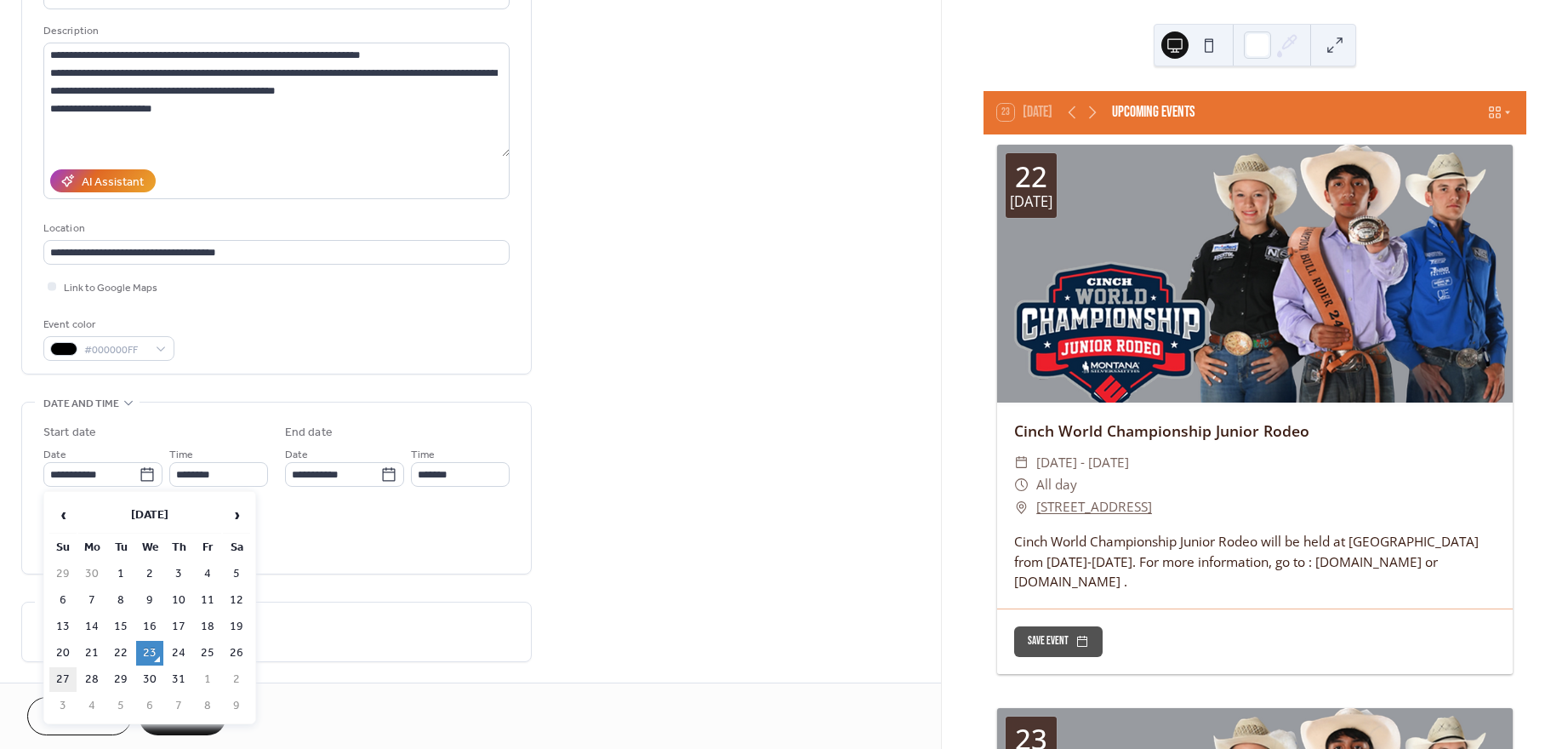 click on "27" at bounding box center [63, 679] 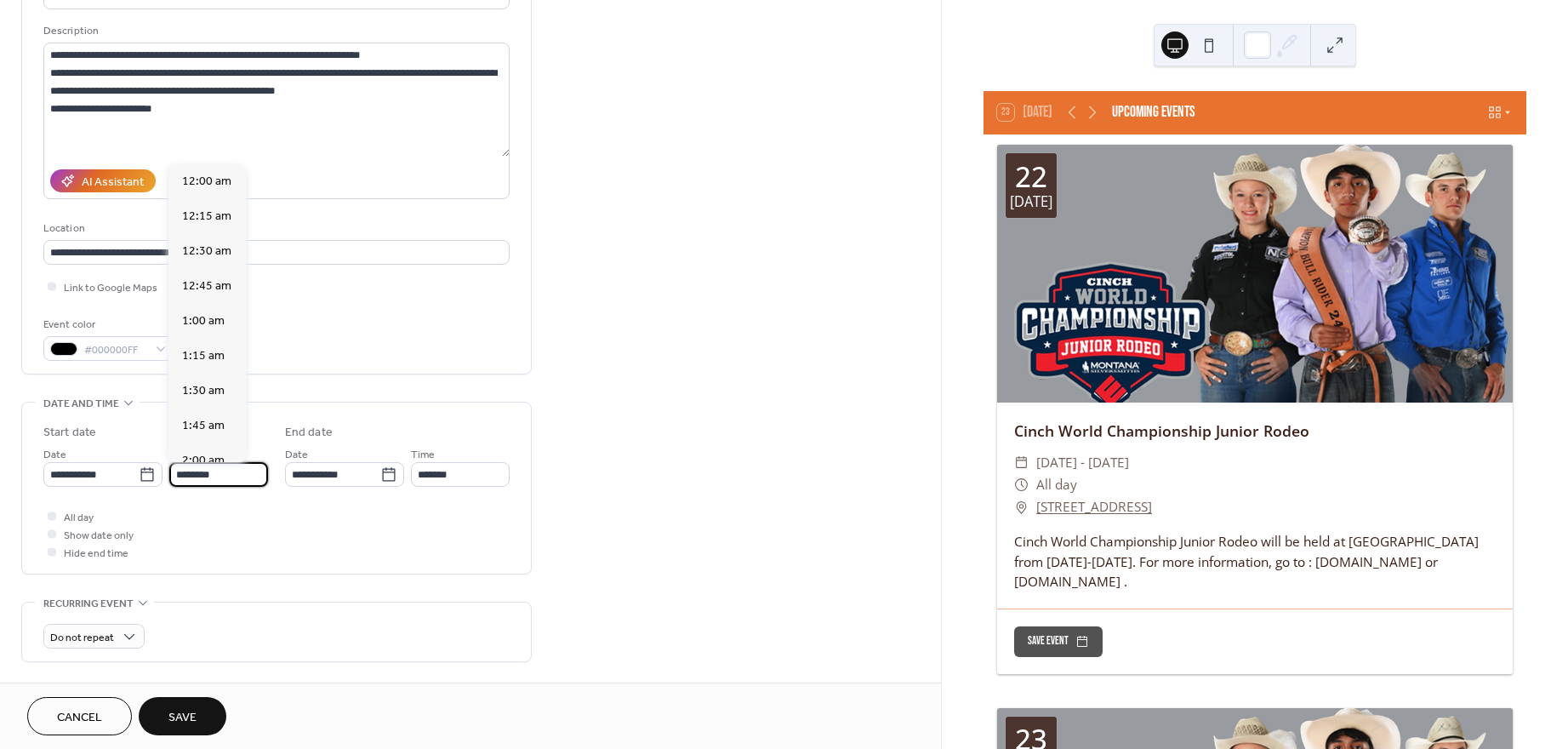 click on "********" at bounding box center [219, 474] 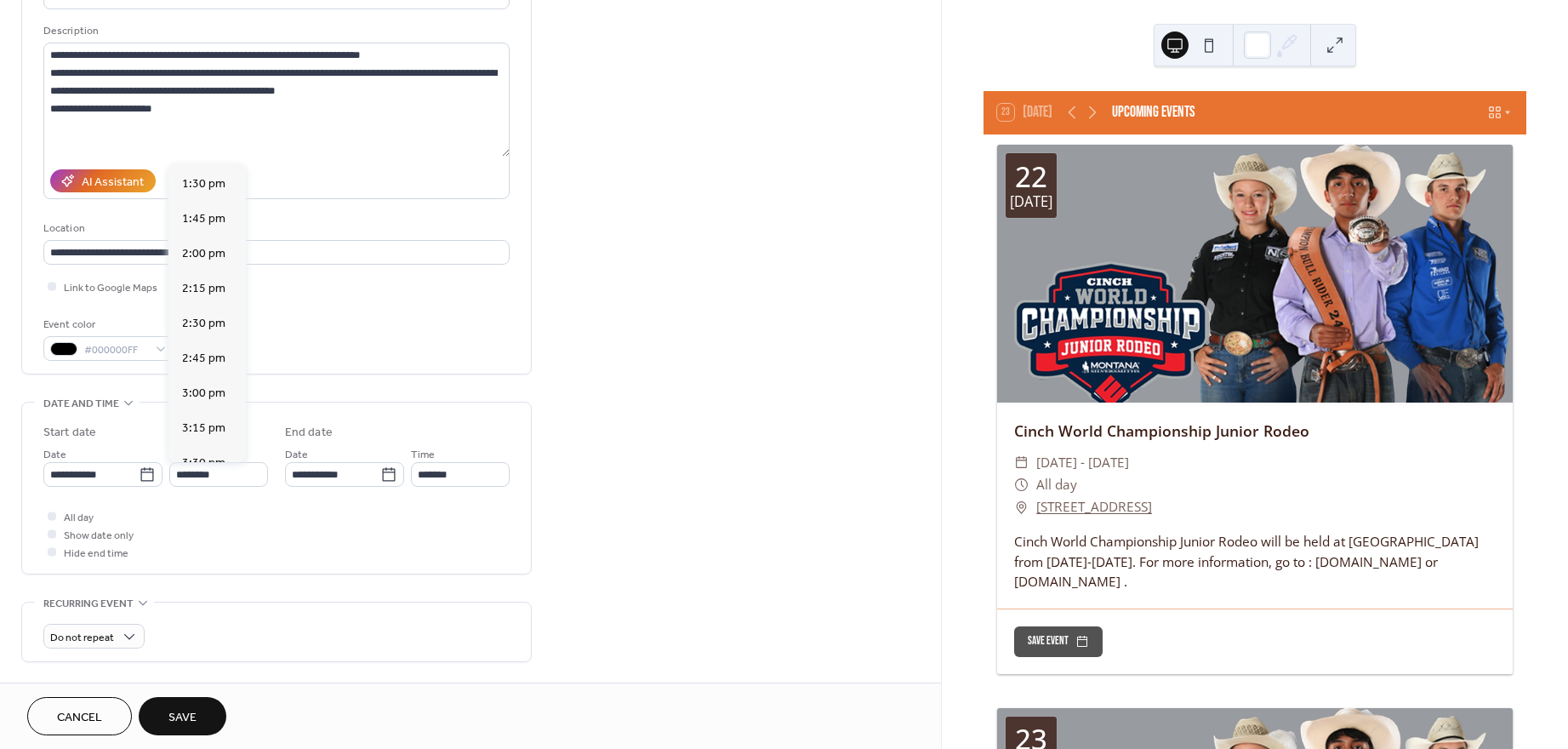scroll, scrollTop: 1913, scrollLeft: 0, axis: vertical 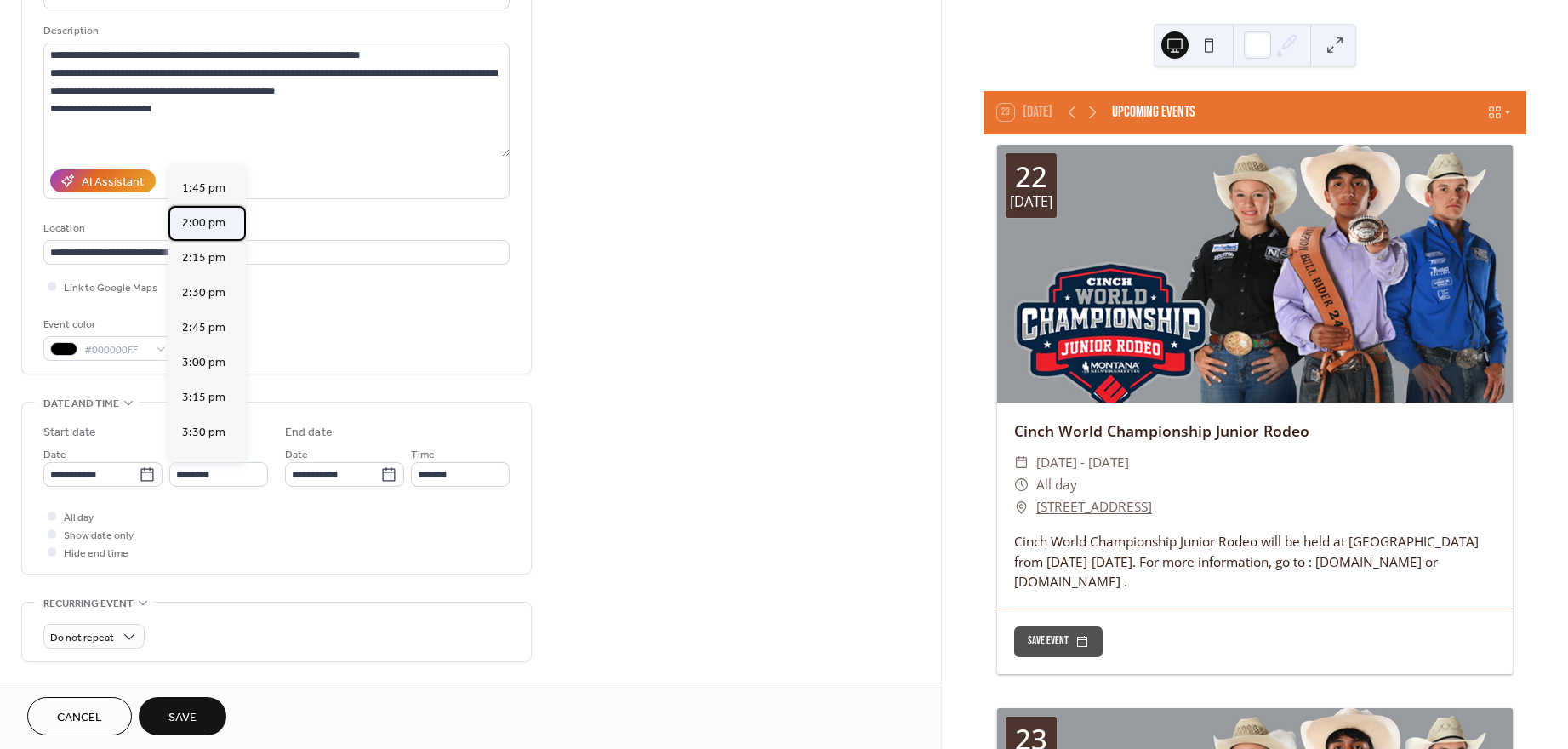 click on "2:00 pm" at bounding box center [203, 223] 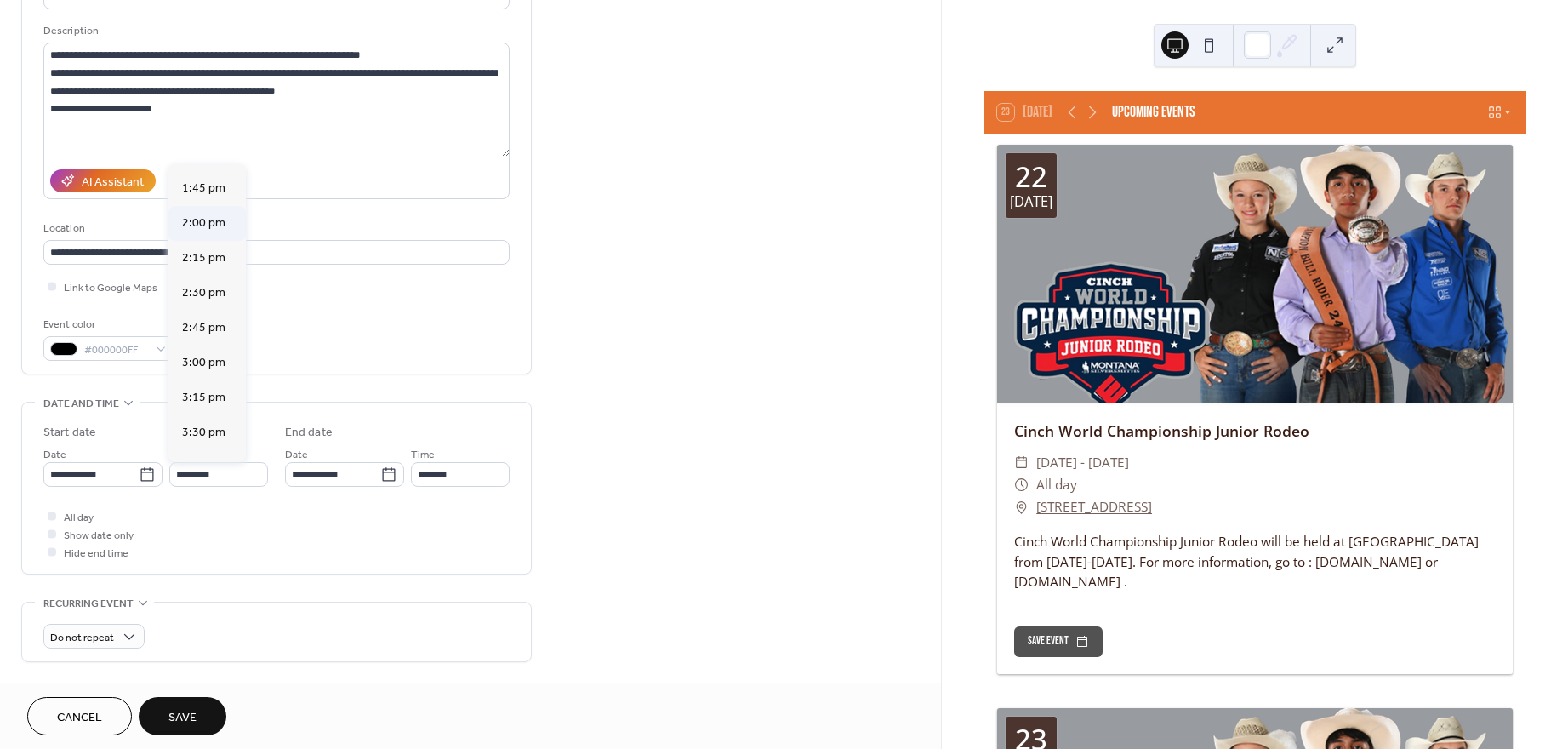 type on "*******" 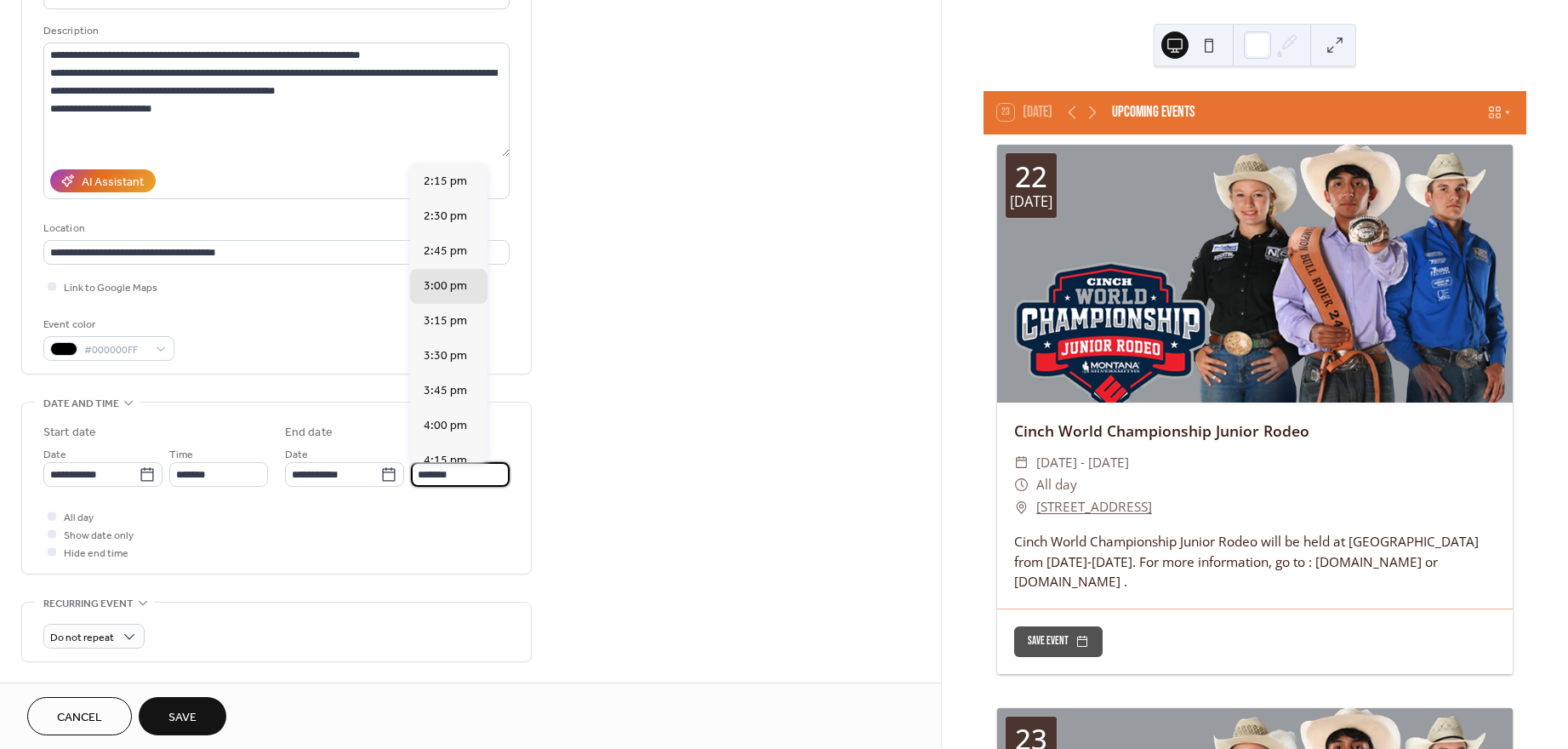 click on "*******" at bounding box center (460, 474) 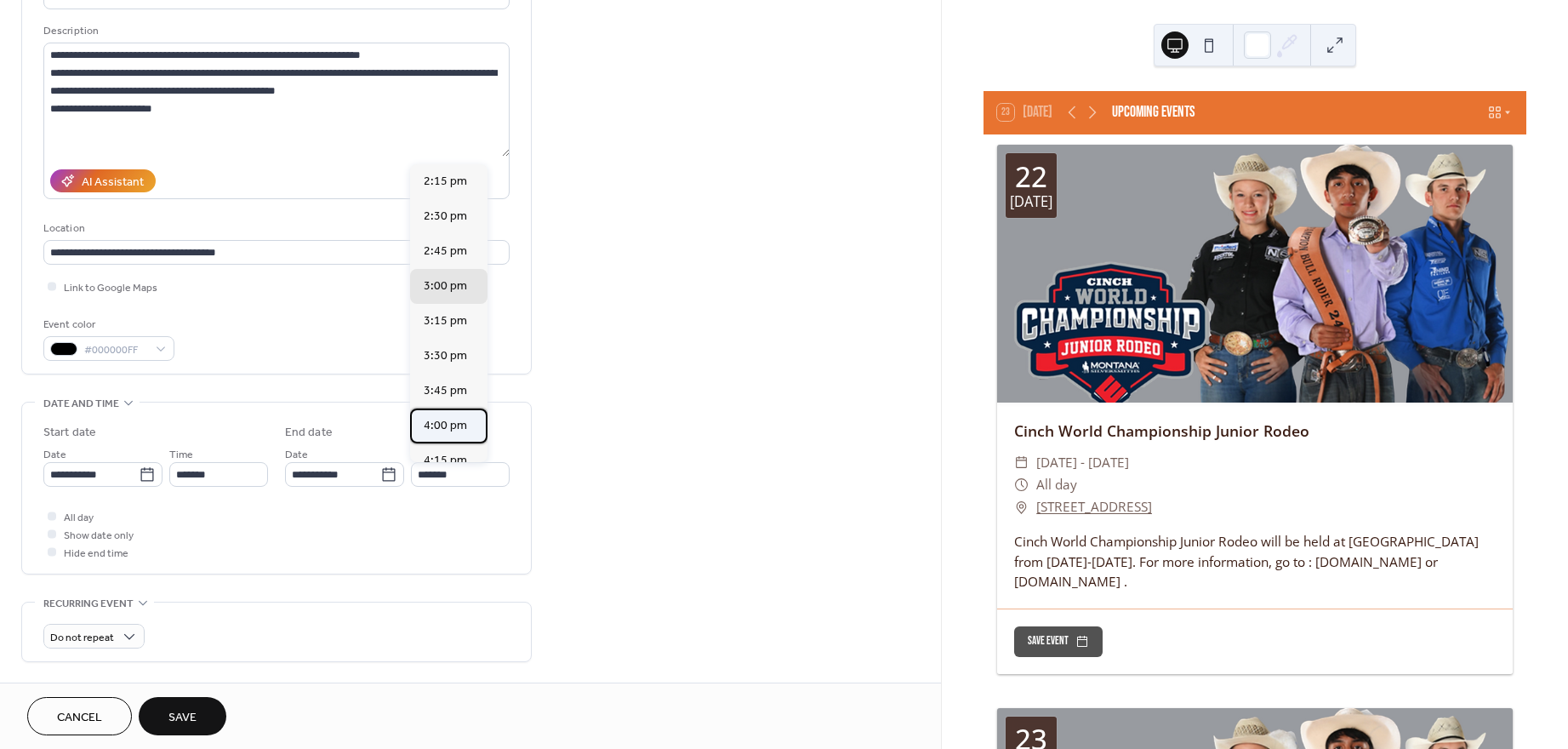 click on "4:00 pm" at bounding box center [445, 426] 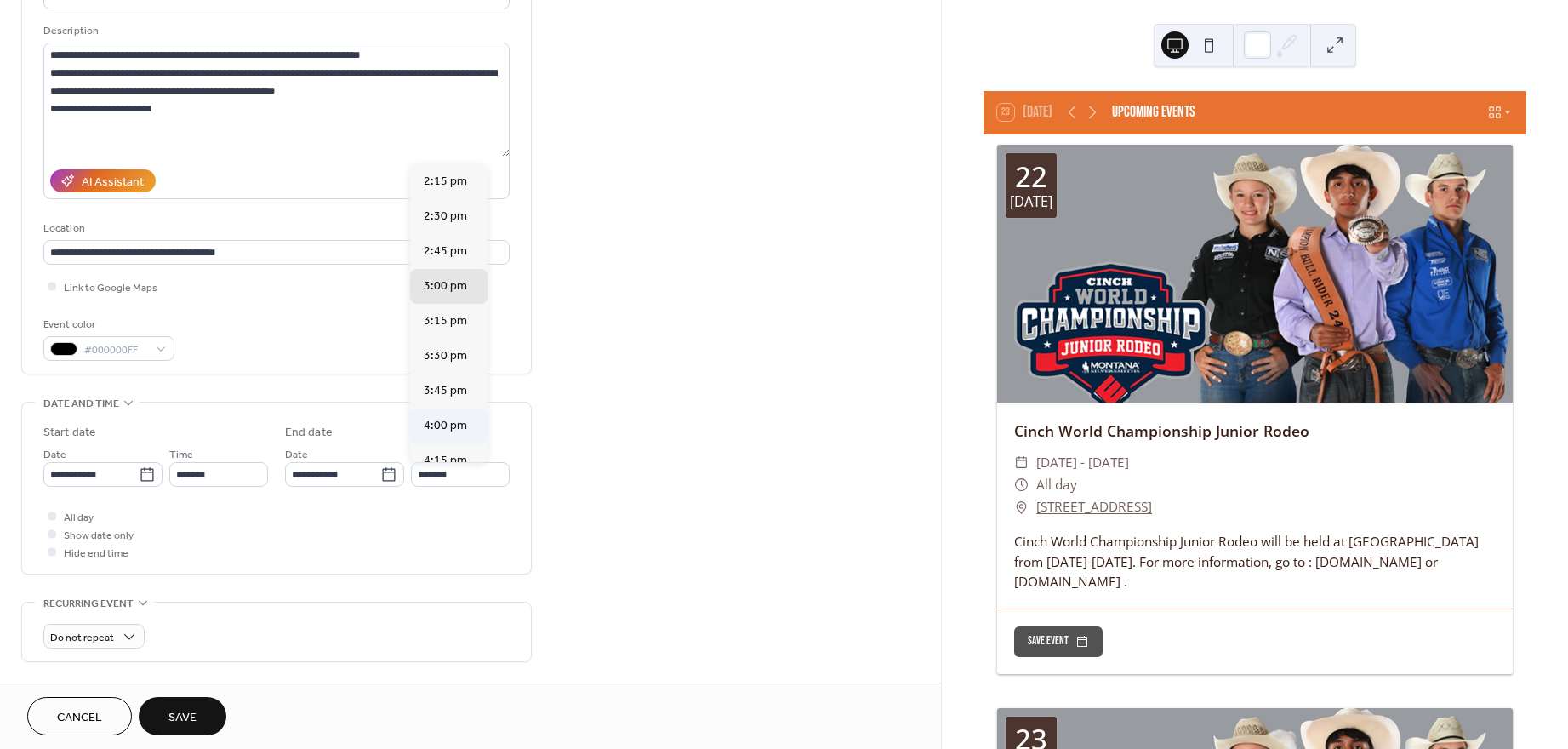 type on "*******" 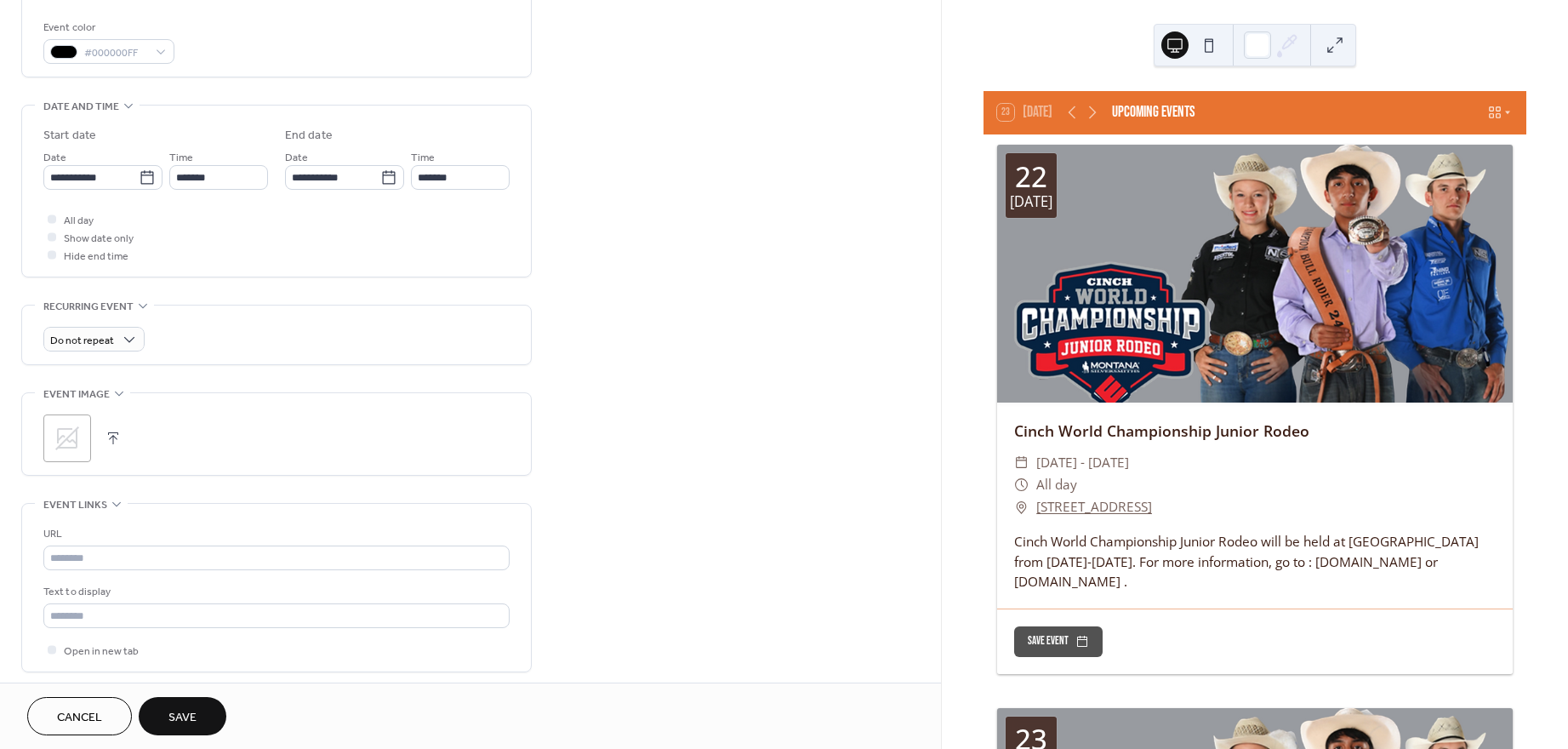 scroll, scrollTop: 465, scrollLeft: 0, axis: vertical 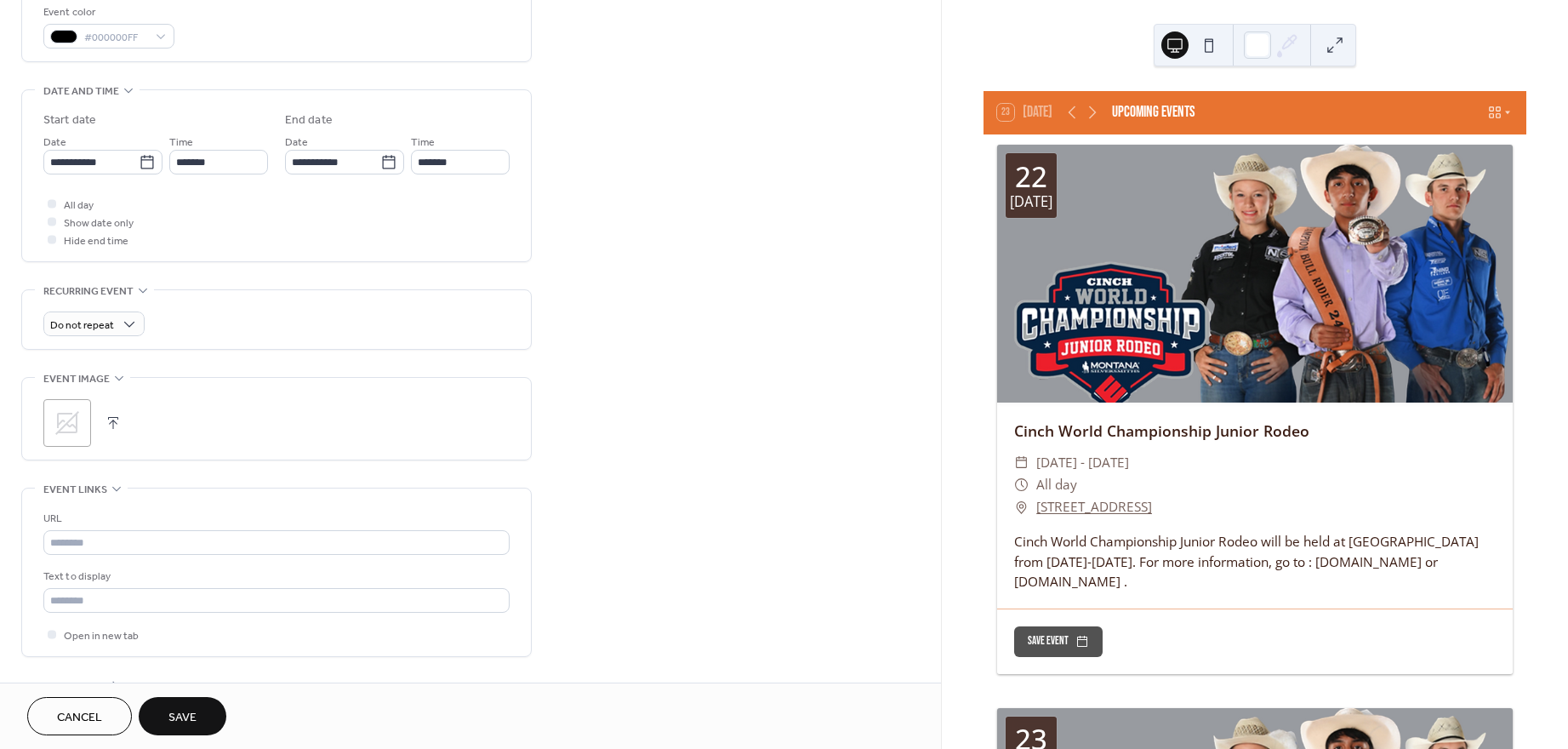 click at bounding box center [113, 423] 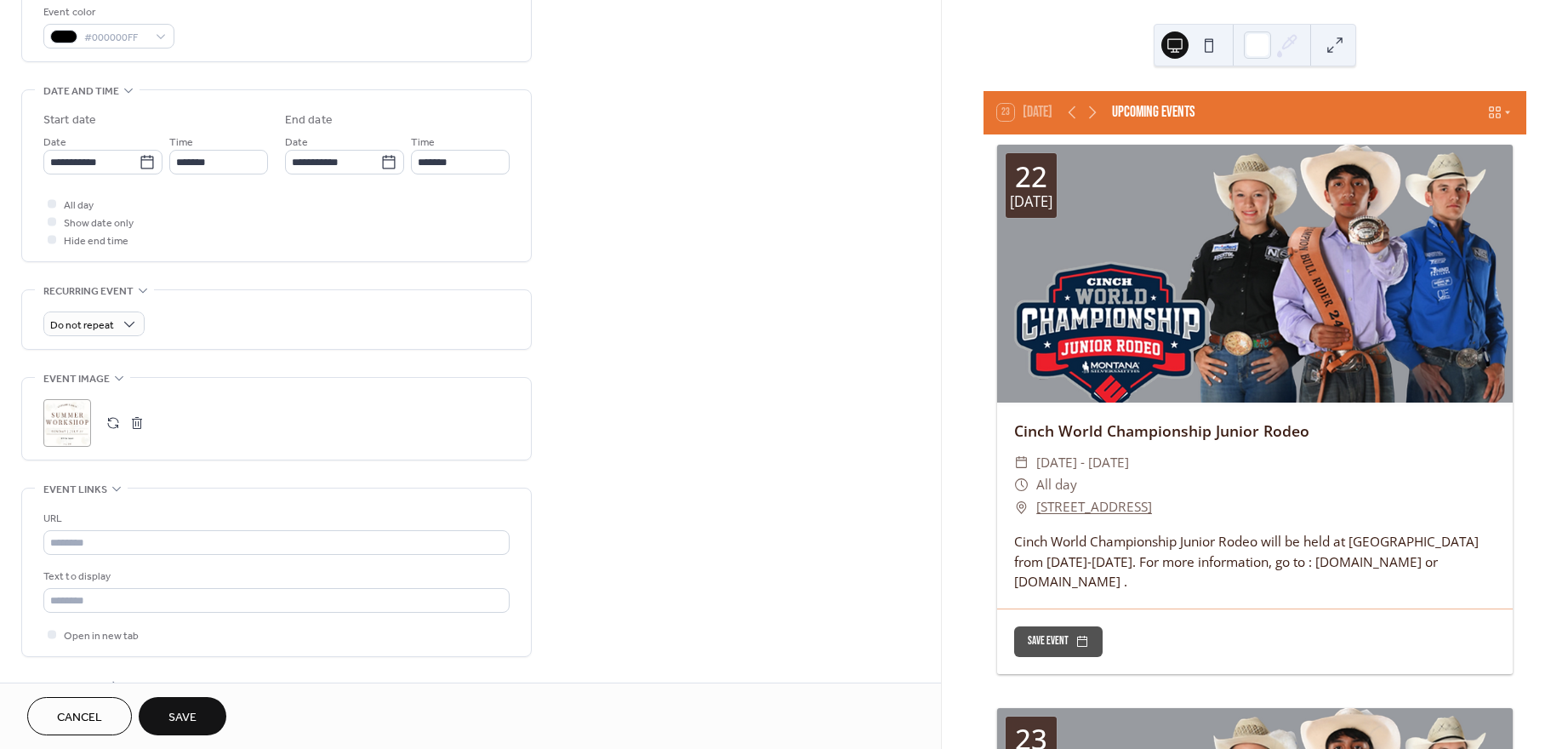 click on "Save" at bounding box center (182, 718) 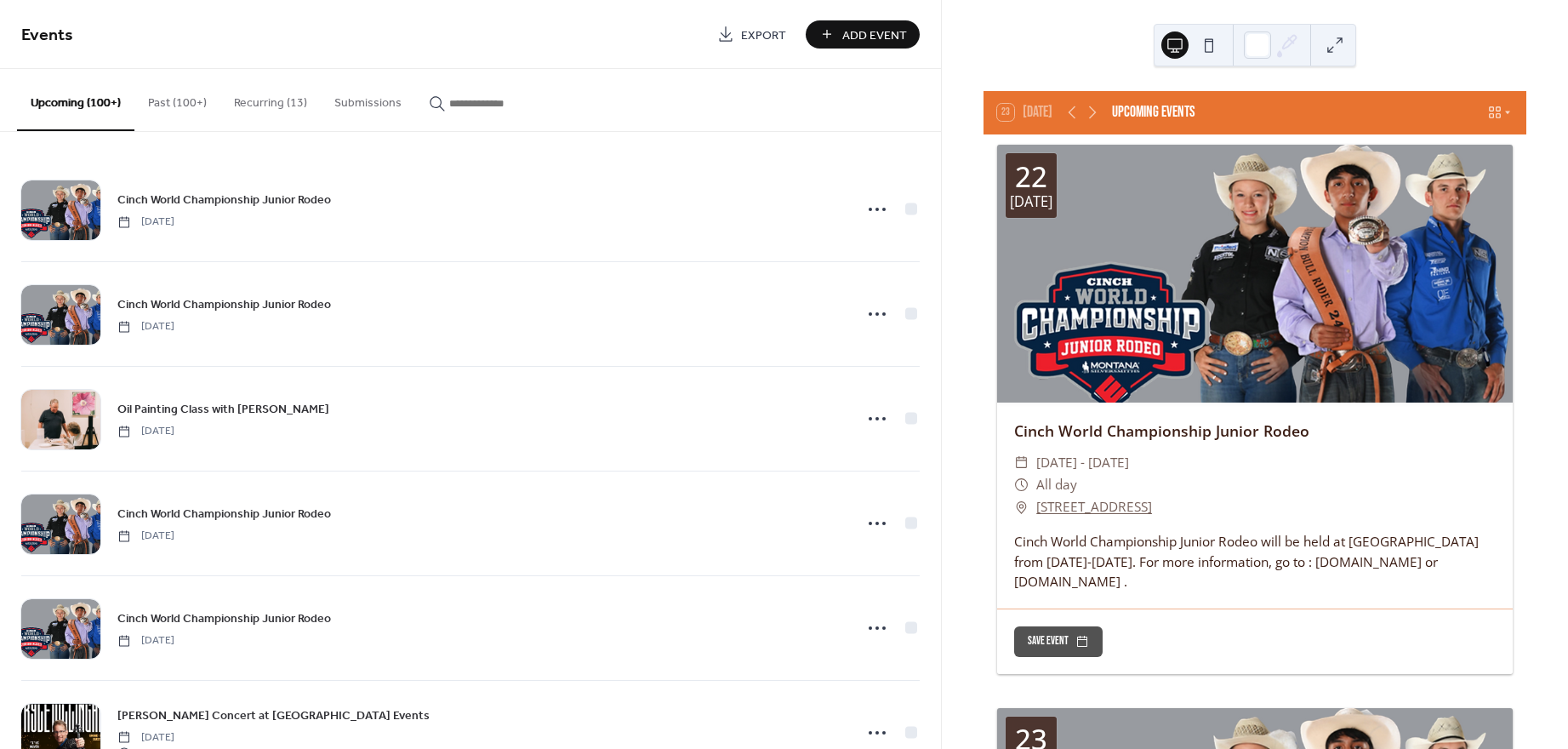 scroll, scrollTop: 0, scrollLeft: 0, axis: both 